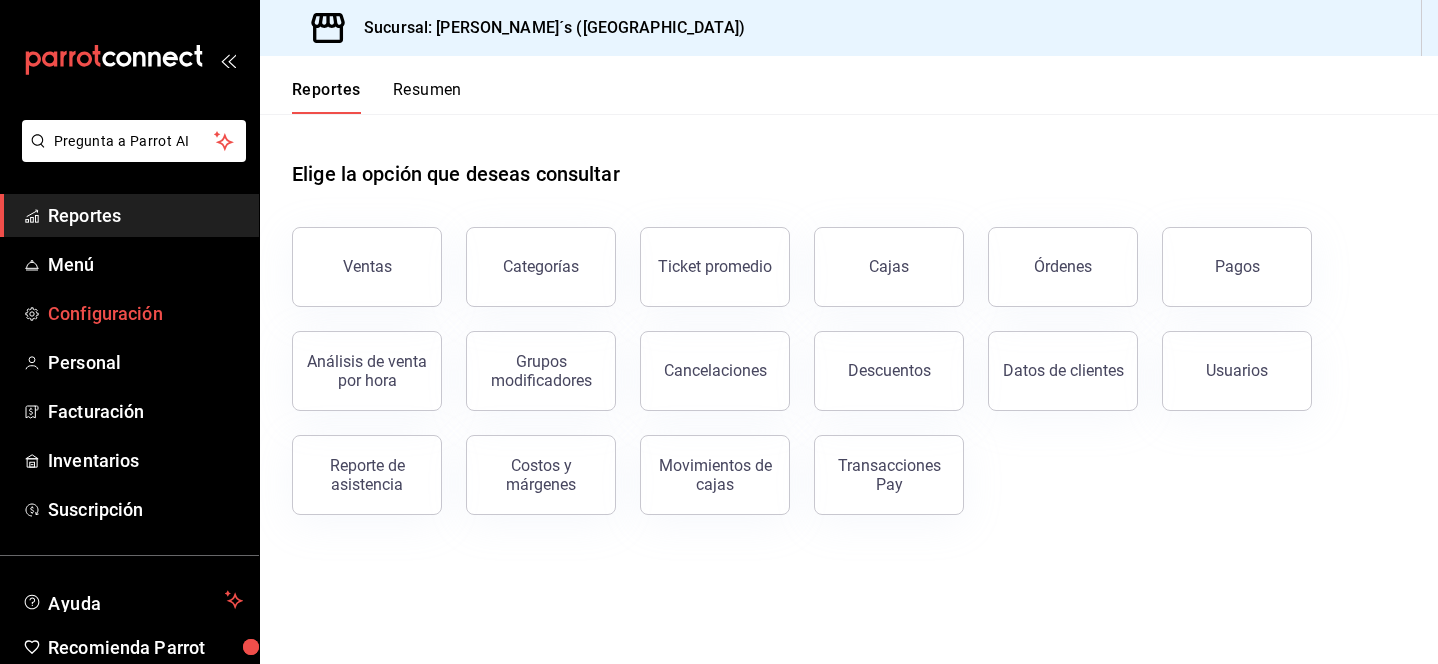 scroll, scrollTop: 0, scrollLeft: 0, axis: both 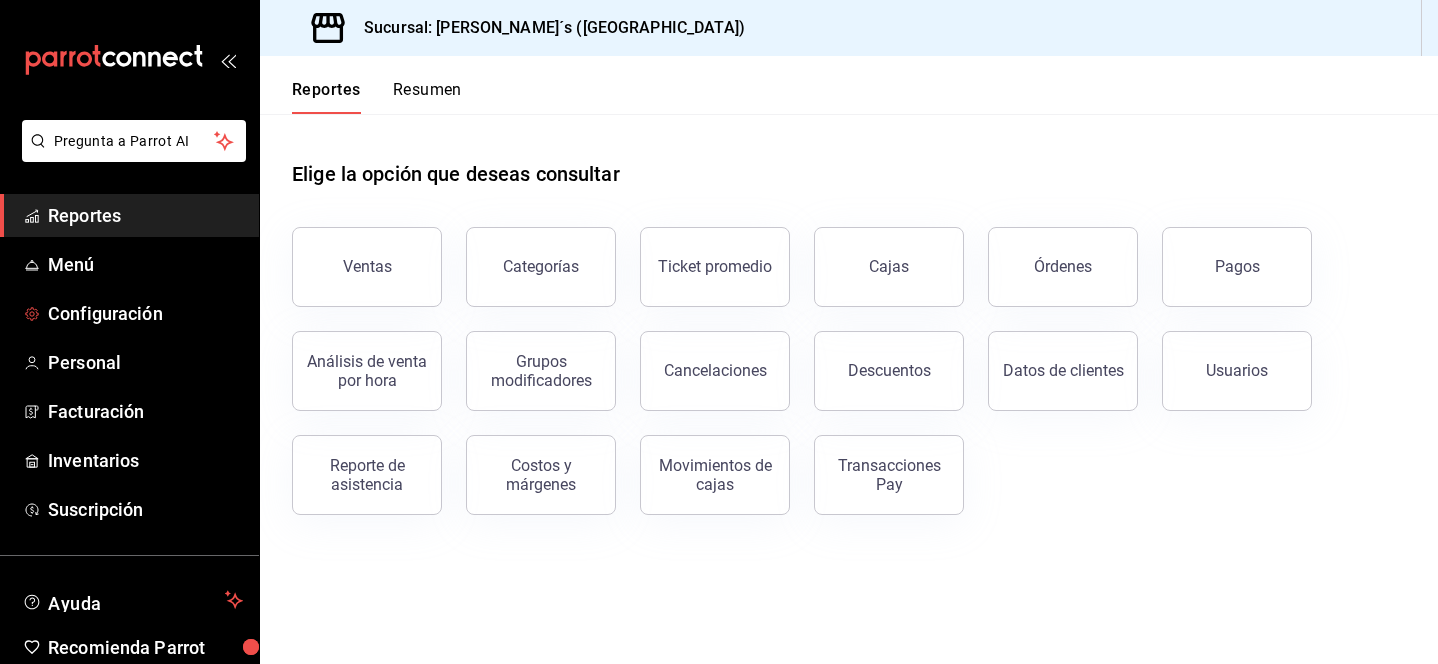 click on "Configuración" at bounding box center (145, 313) 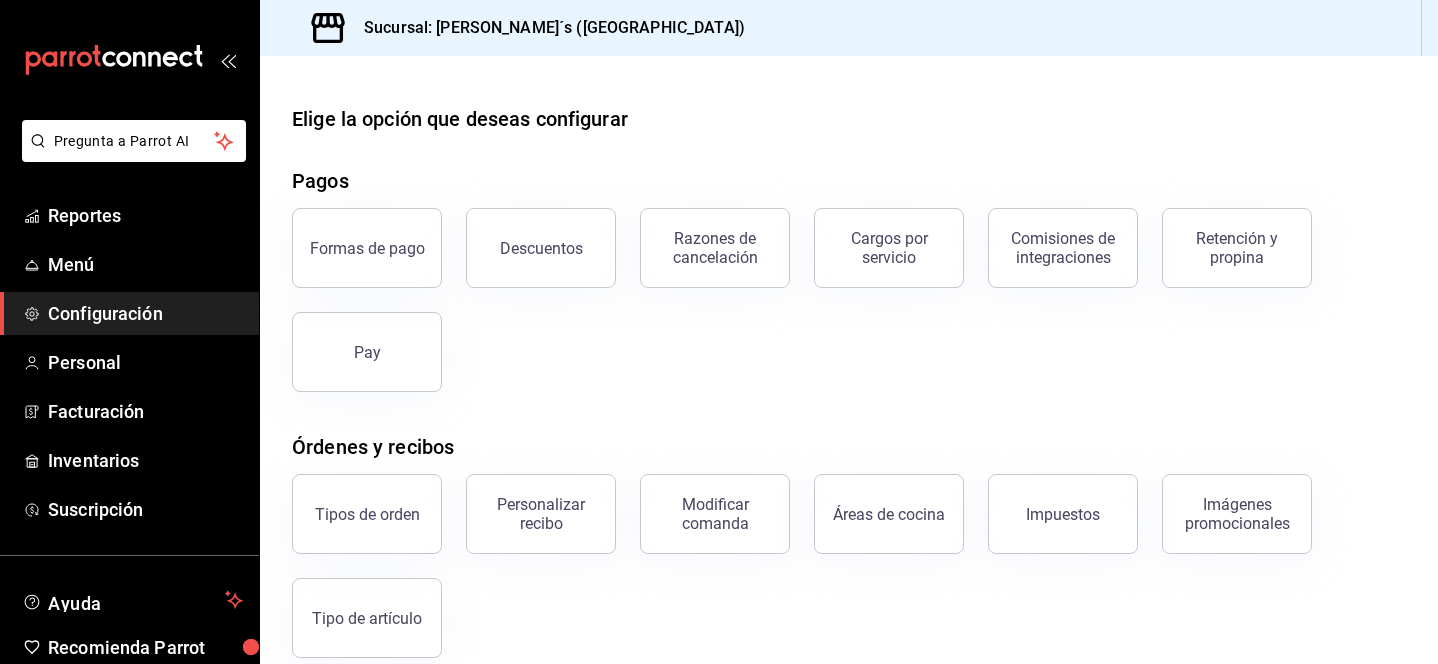 click on "Razones de cancelación" at bounding box center (715, 248) 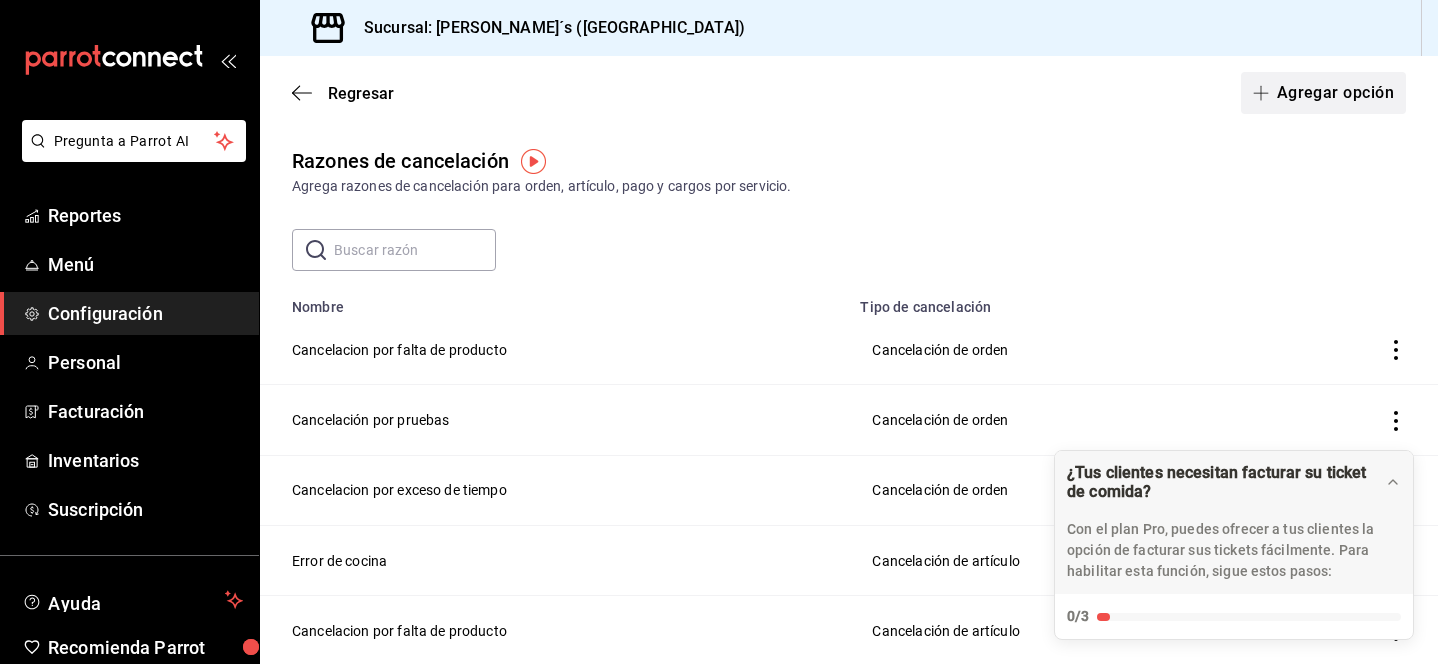 click on "Agregar opción" at bounding box center (1323, 93) 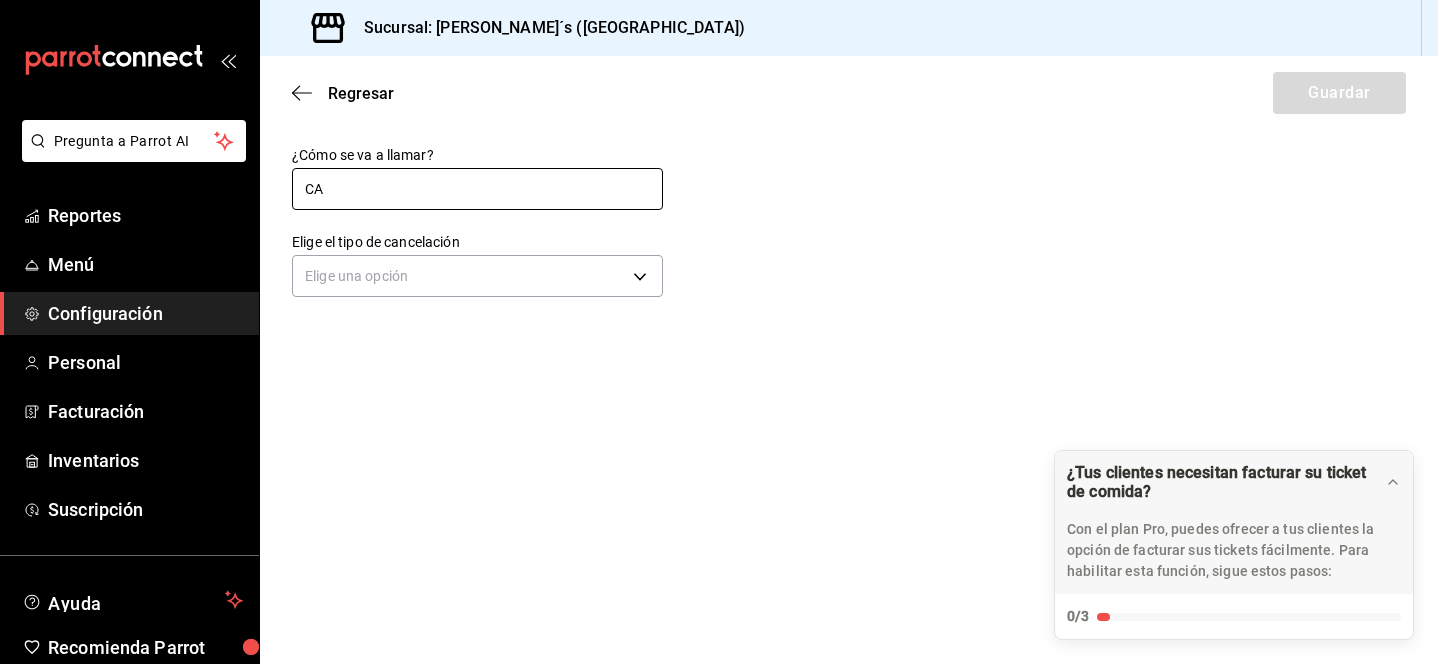 type on "C" 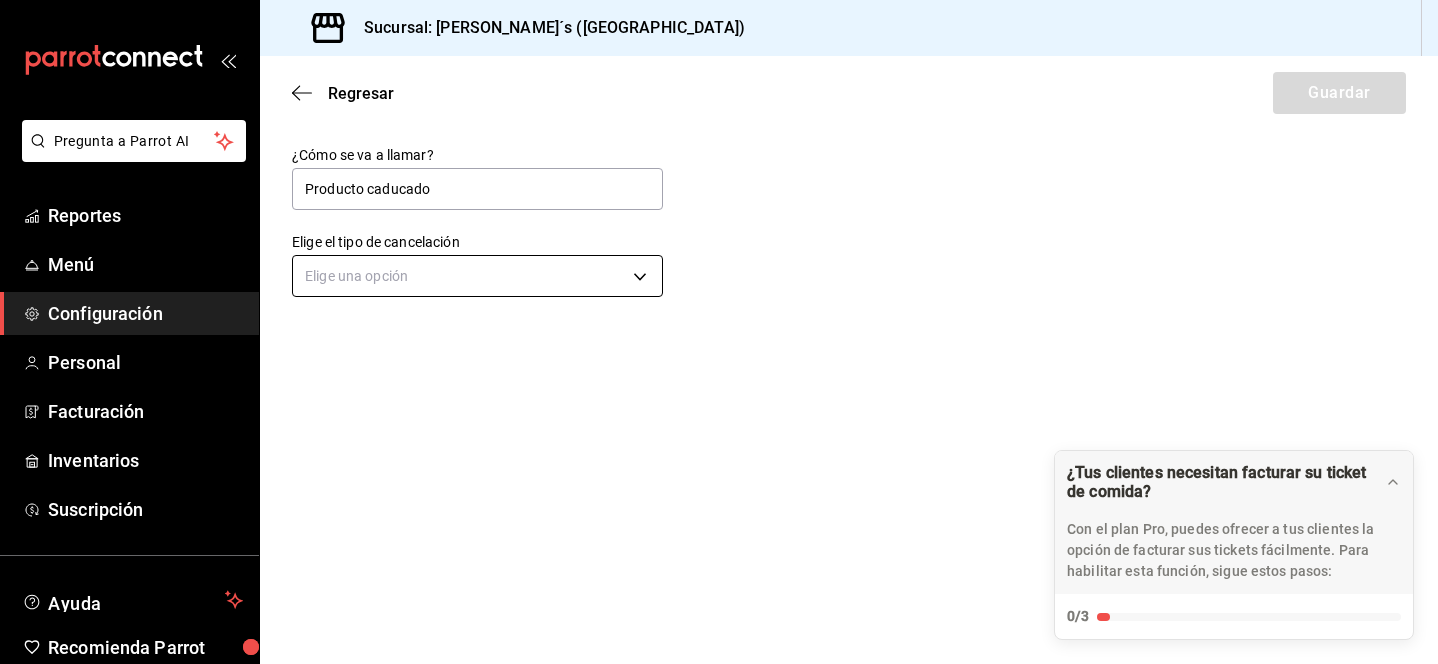 type on "Producto caducado" 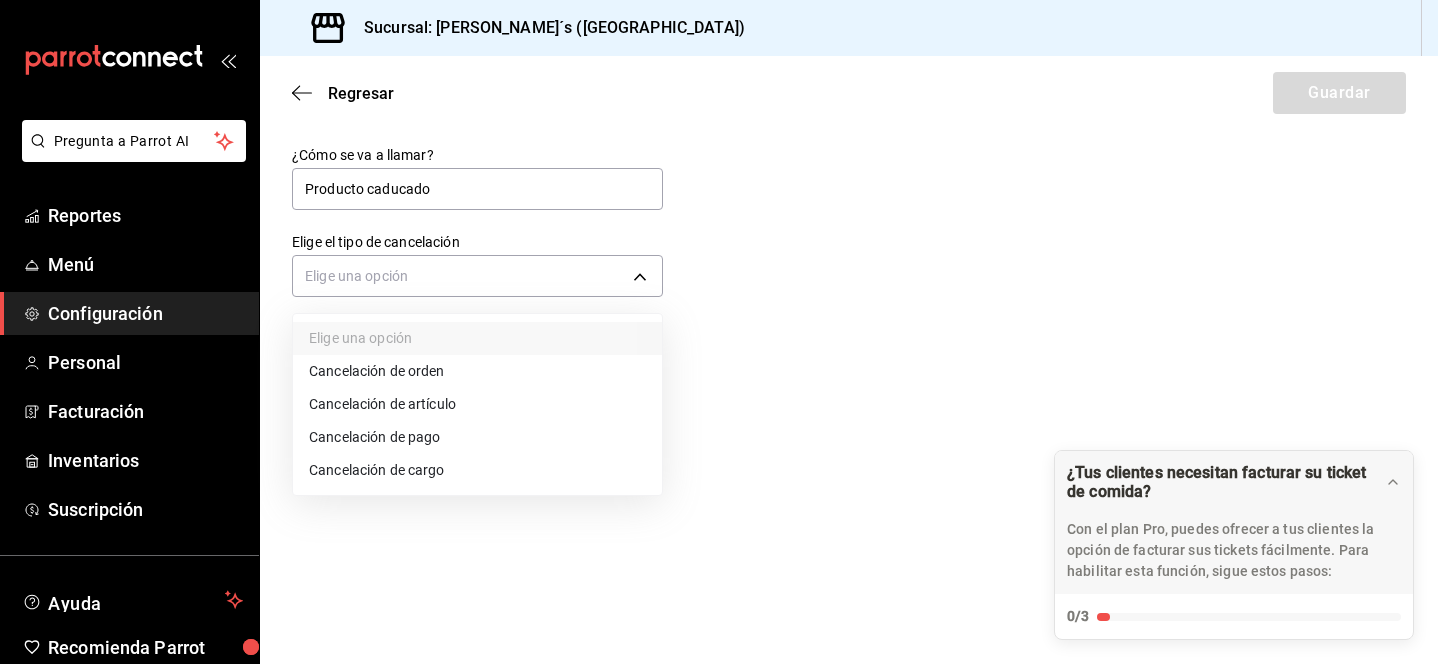 click on "Cancelación de artículo" at bounding box center [477, 404] 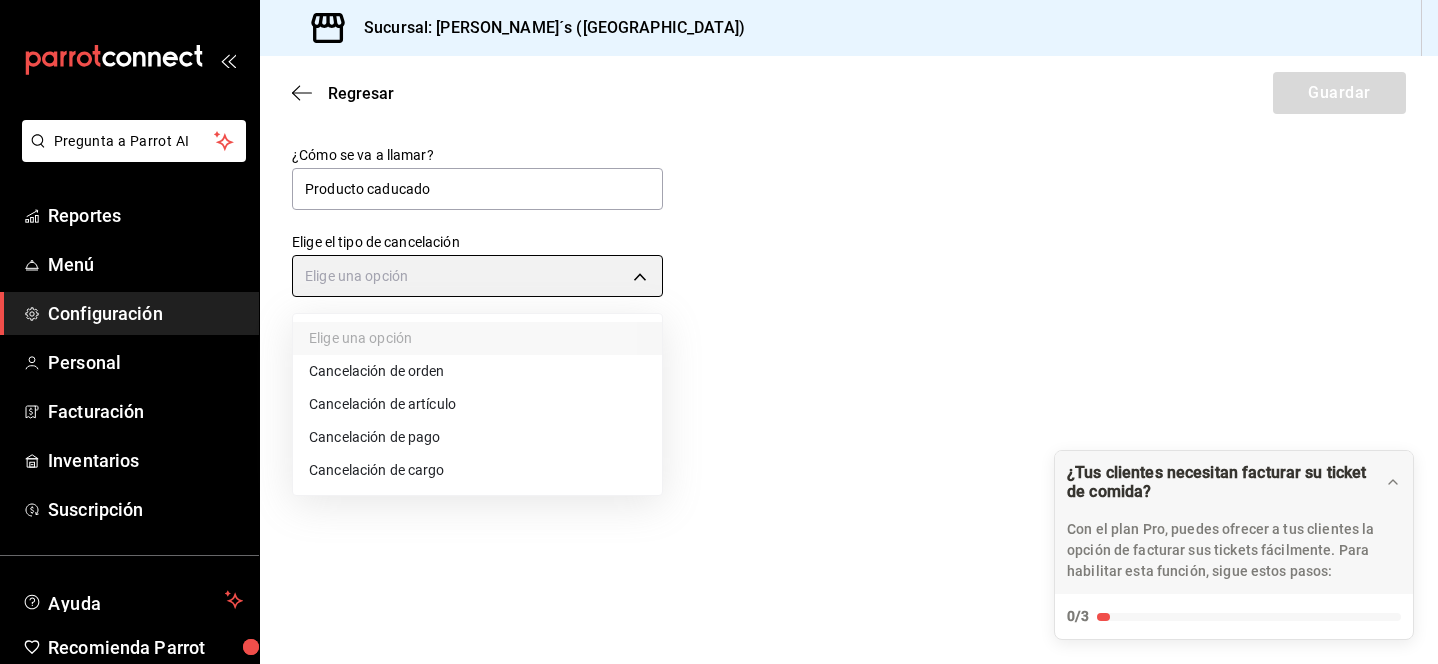 type on "ORDER_ITEM" 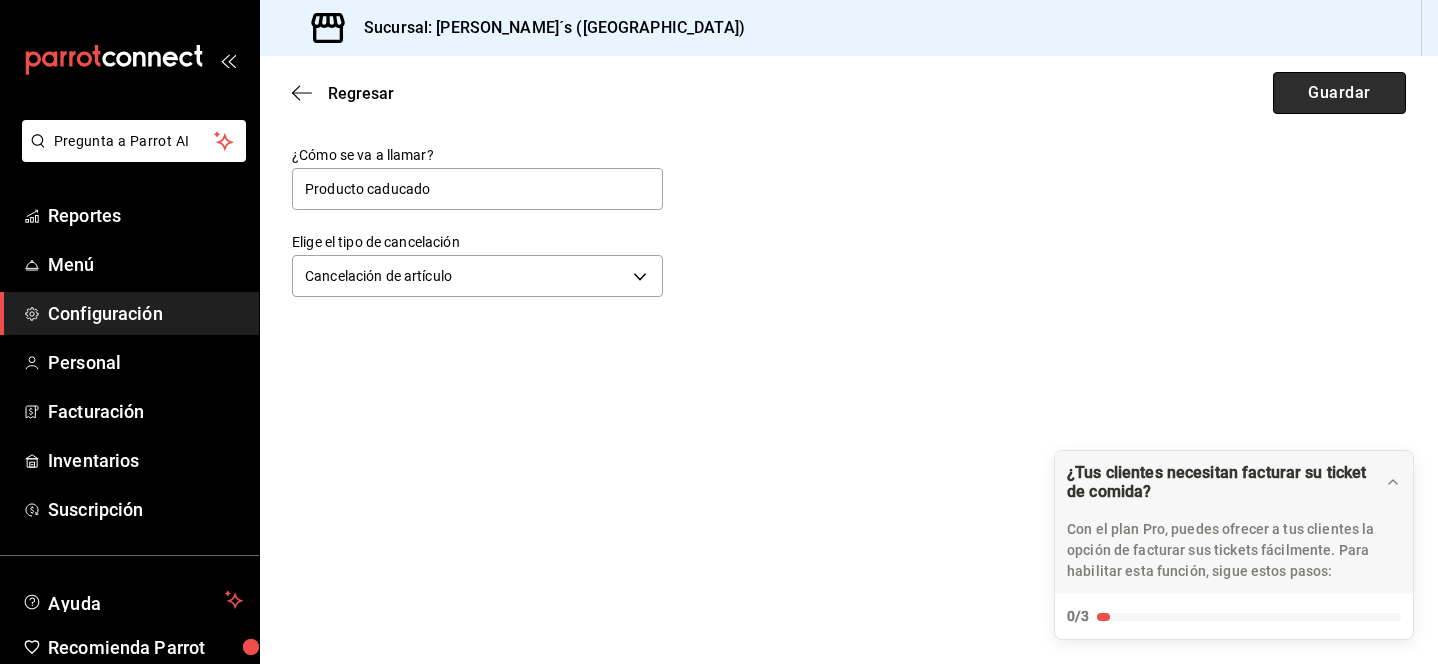 click on "Guardar" at bounding box center (1339, 93) 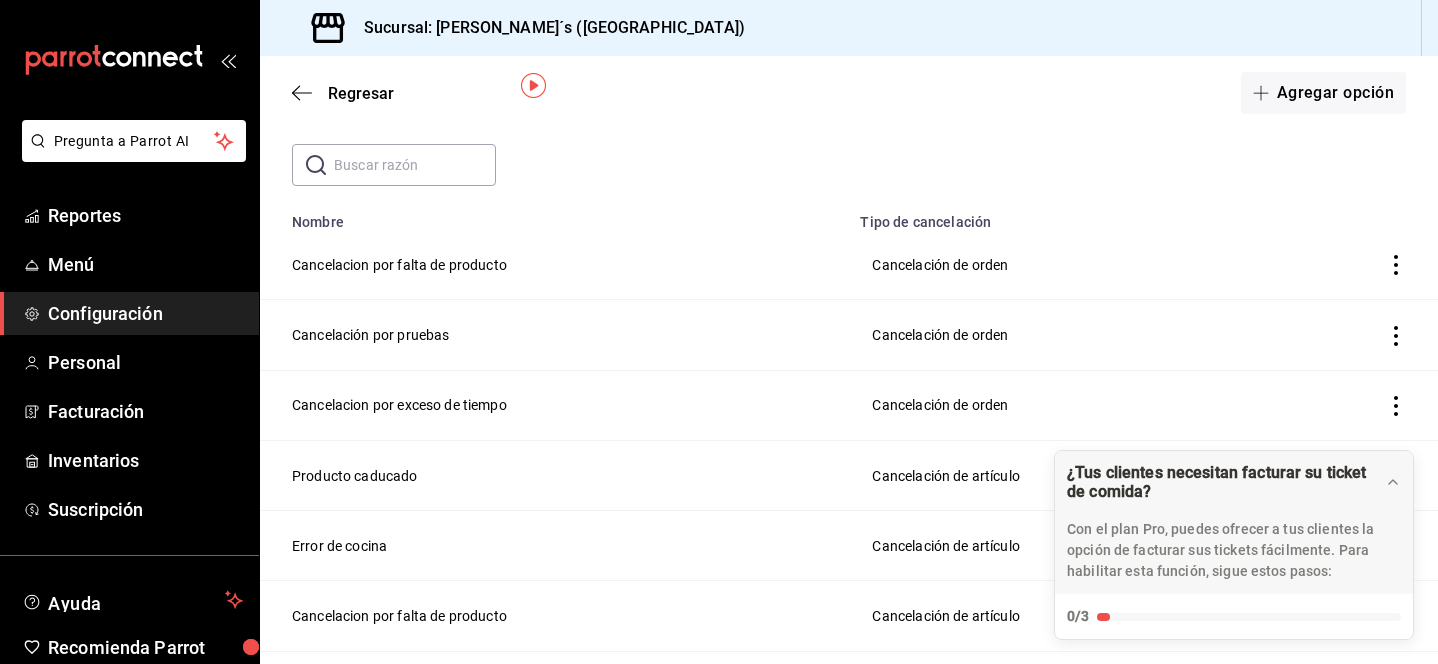 scroll, scrollTop: 63, scrollLeft: 0, axis: vertical 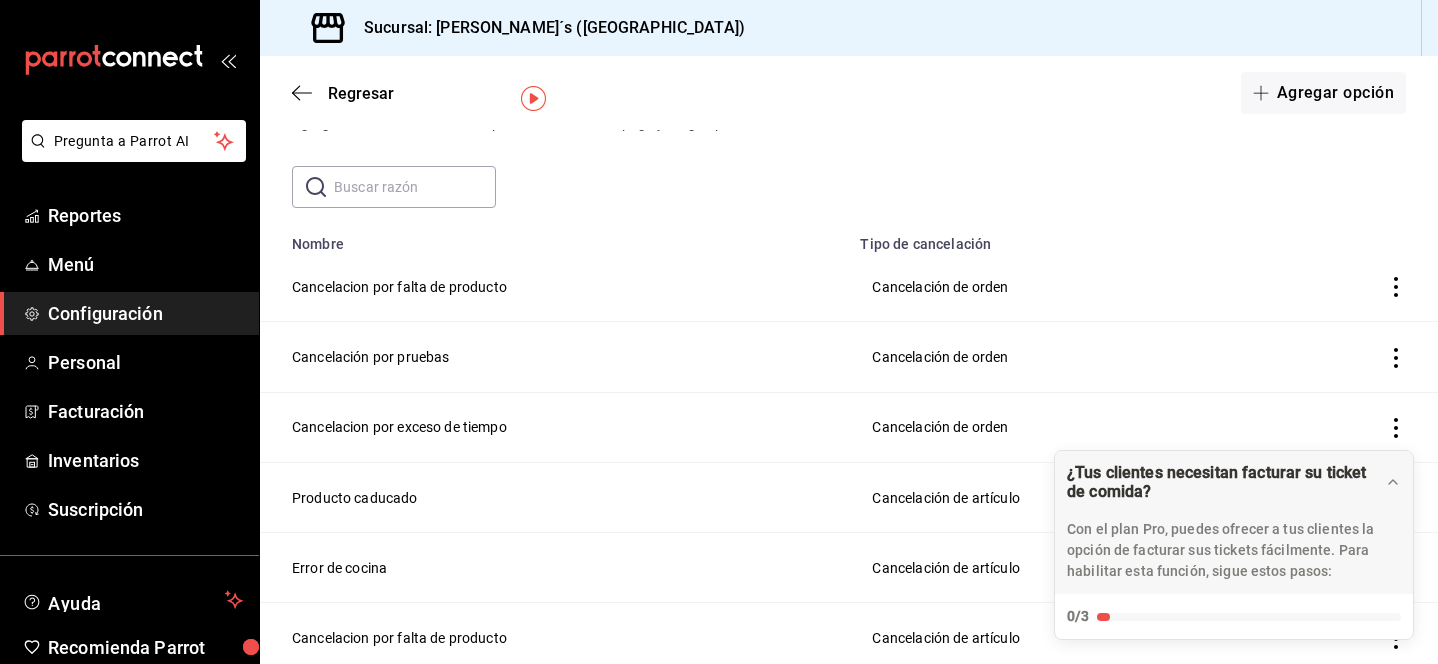 click 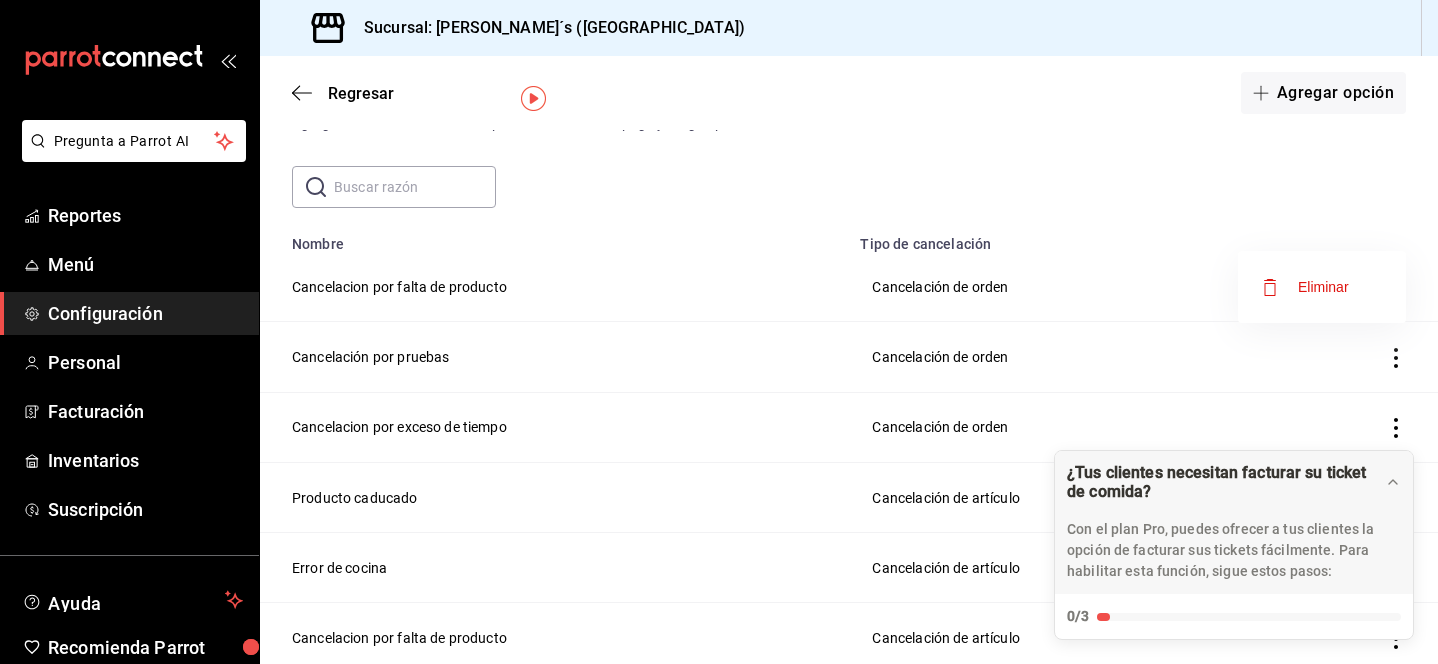 click at bounding box center (719, 332) 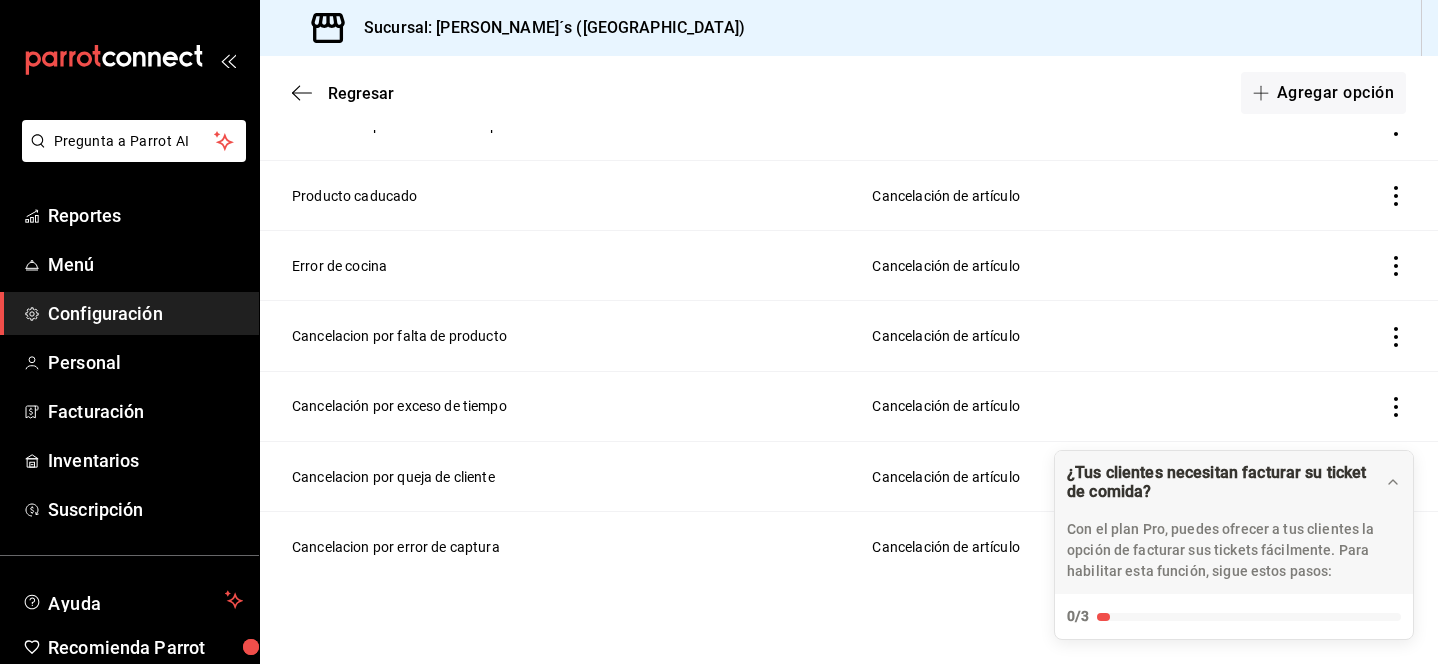 scroll, scrollTop: 0, scrollLeft: 0, axis: both 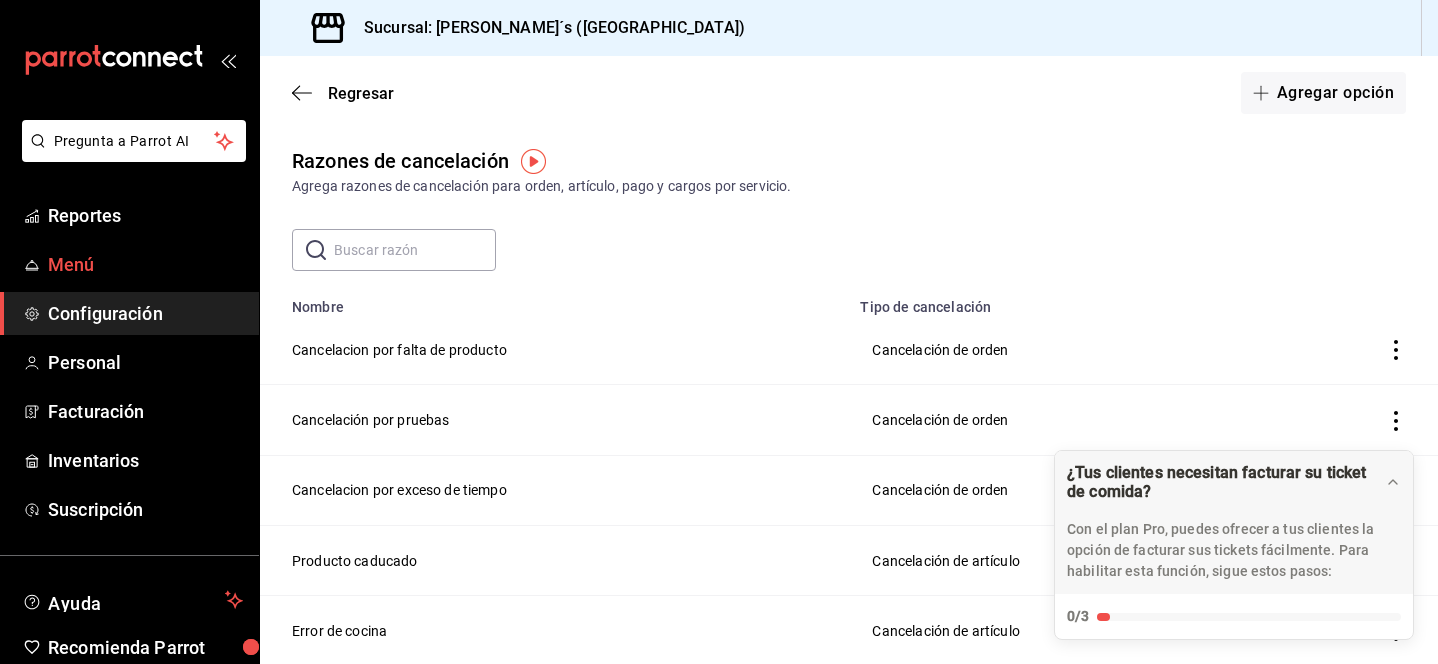 click on "Configuración" at bounding box center [145, 313] 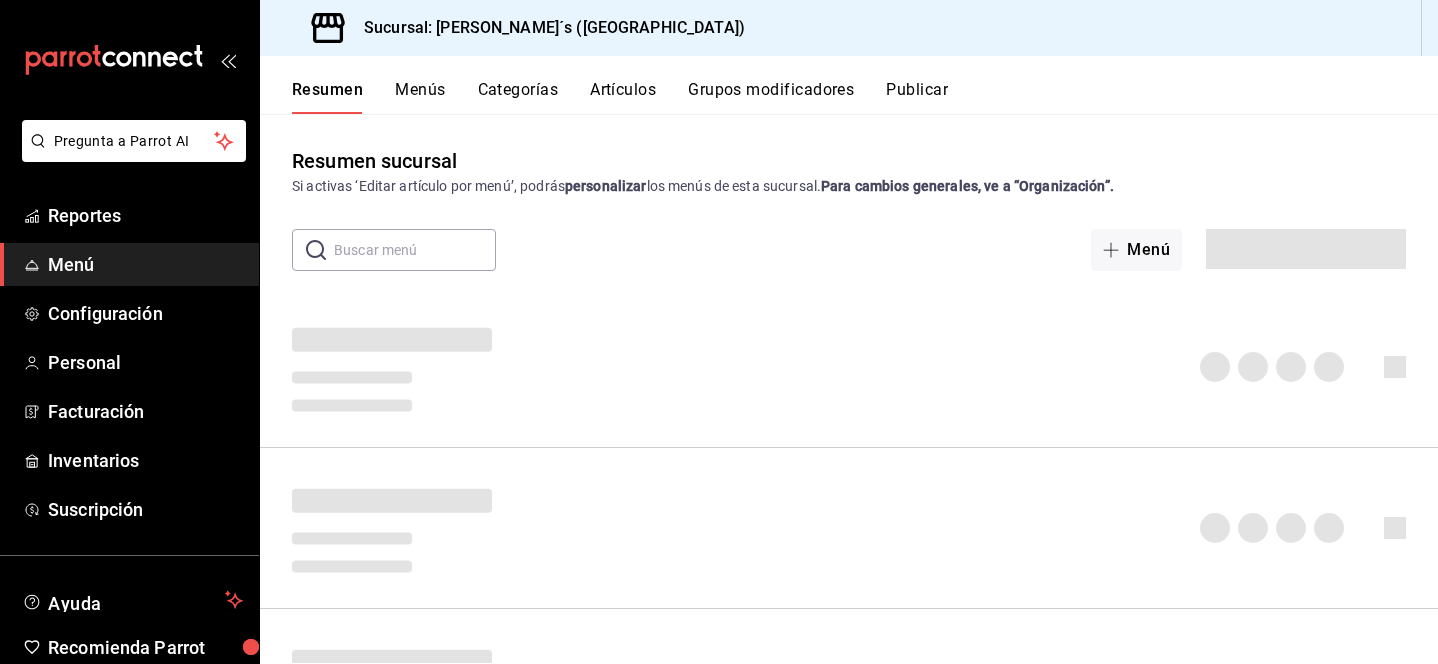 click on "Artículos" at bounding box center (623, 97) 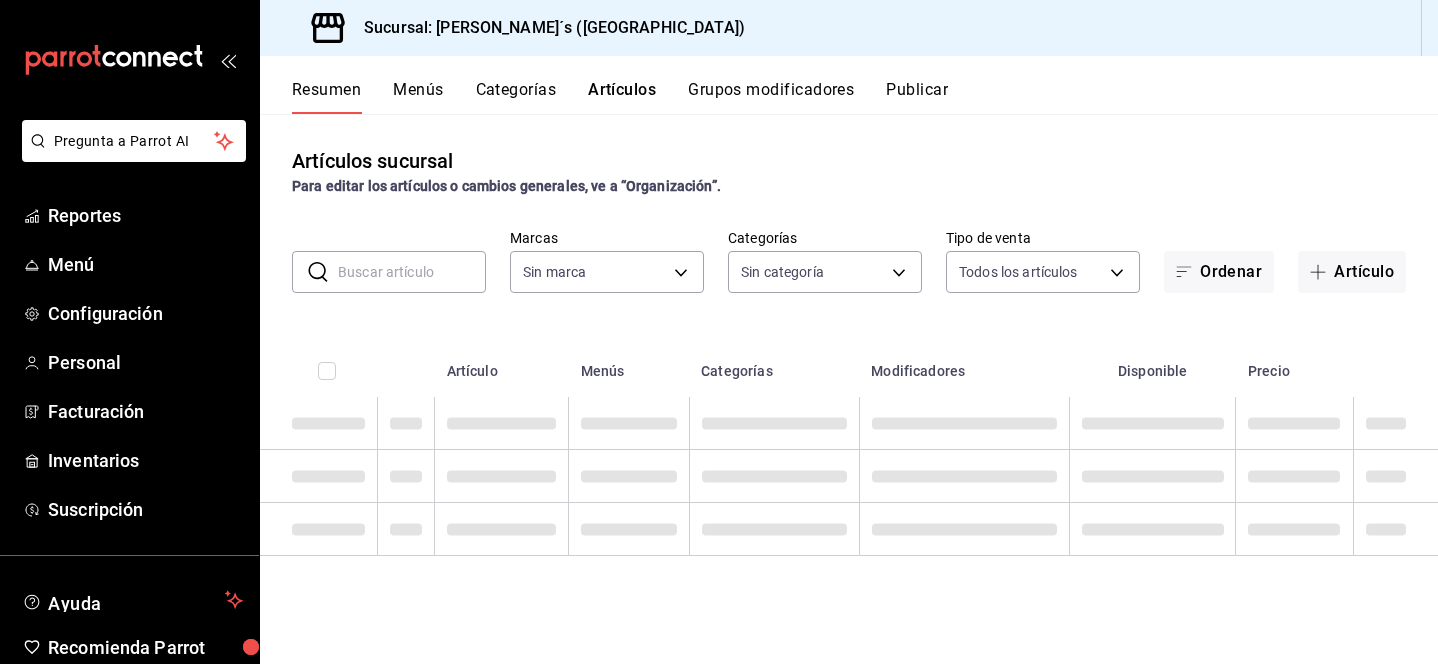 click on "Artículos" at bounding box center [622, 97] 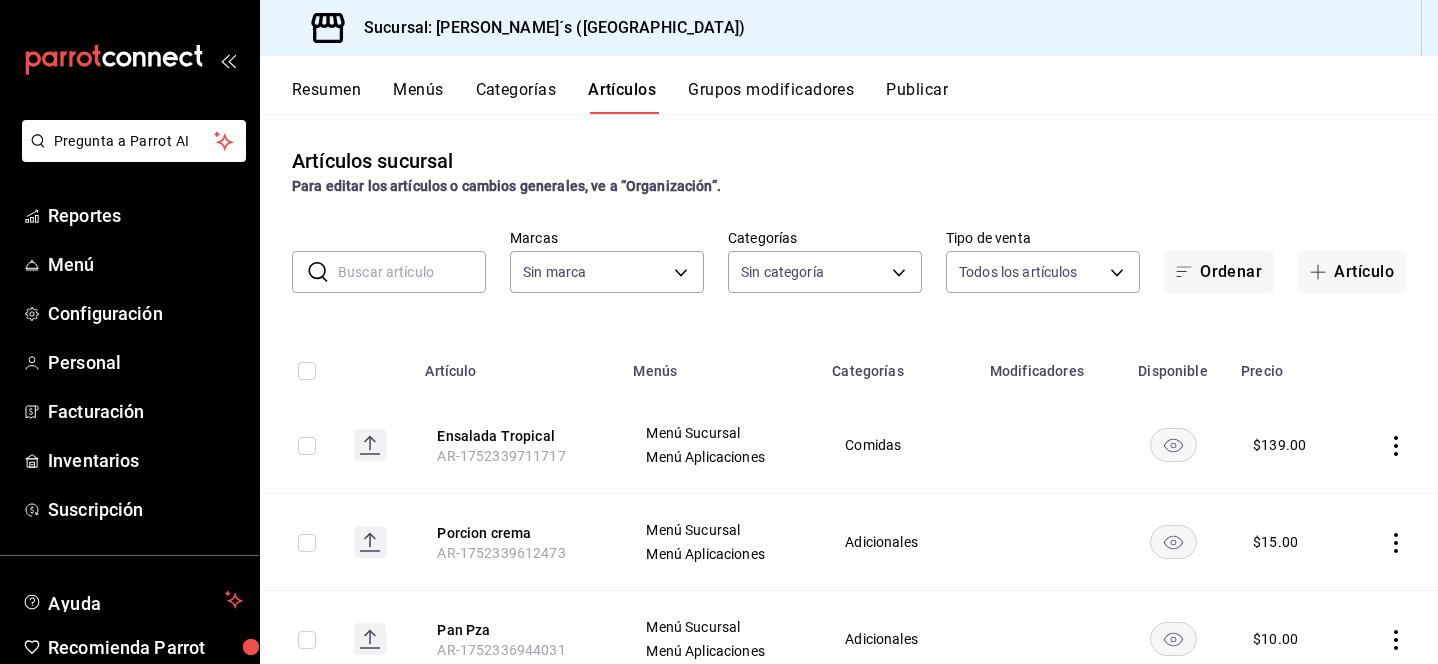 type on "e7eeebf8-c286-41d3-abda-b6d1bb78a6ef" 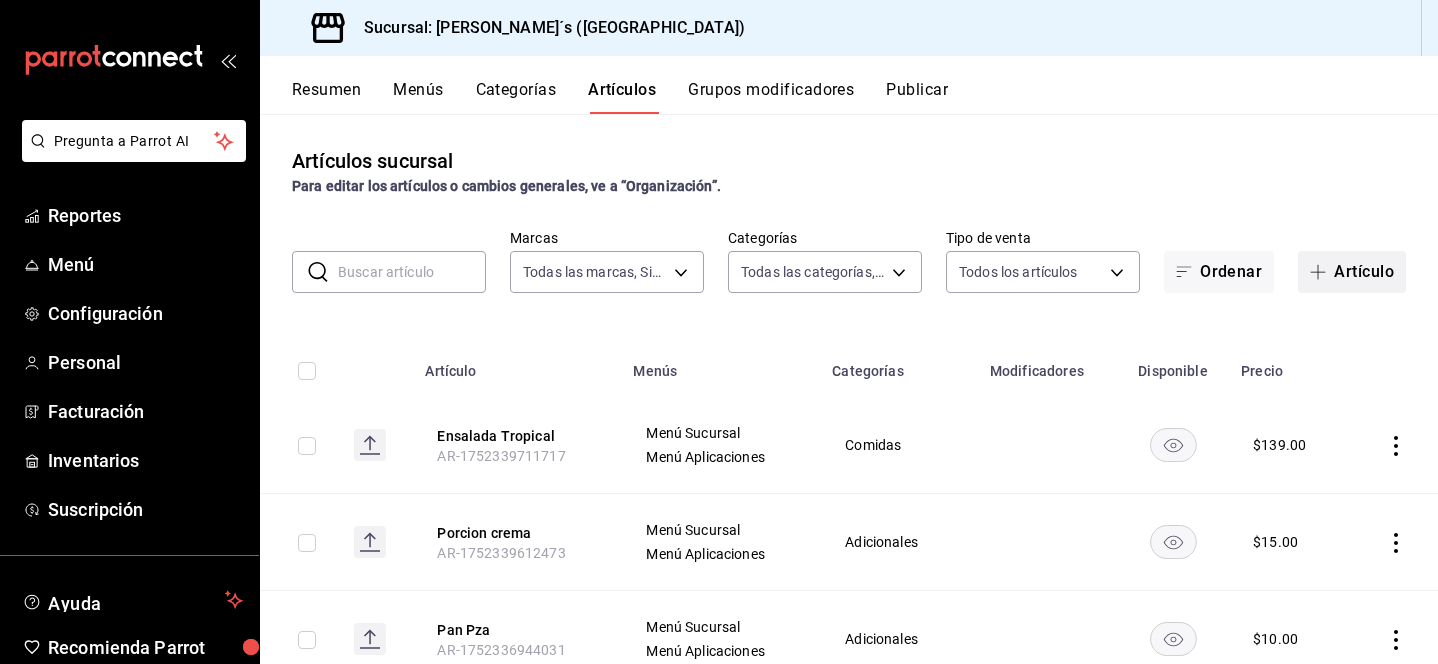 click on "Artículo" at bounding box center [1352, 272] 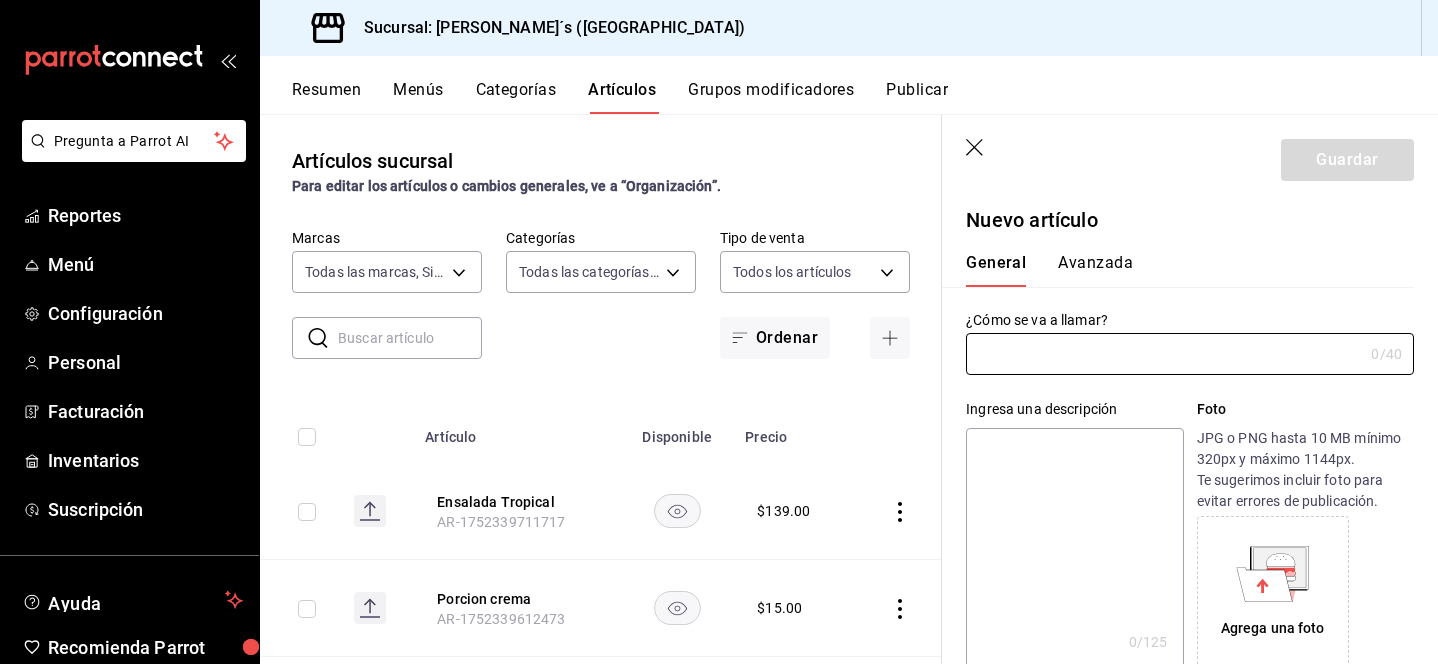 type on "AR-1752415808844" 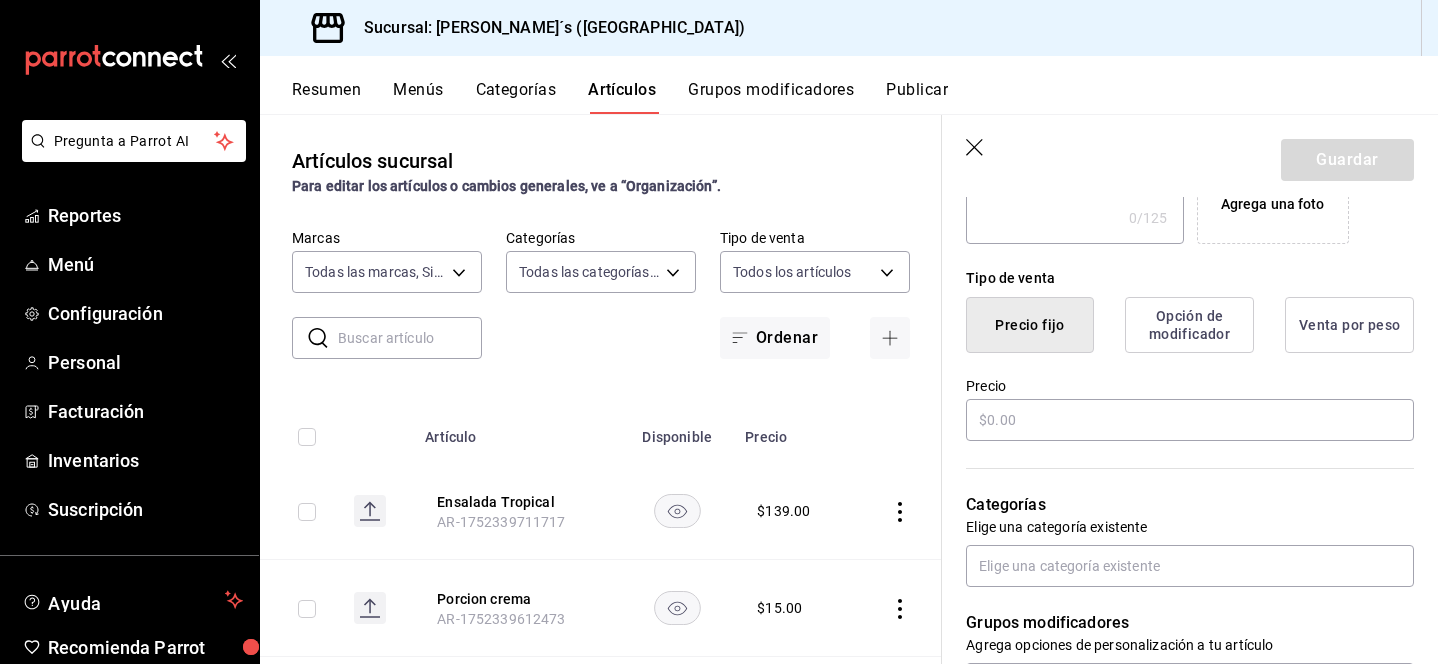 scroll, scrollTop: 428, scrollLeft: 0, axis: vertical 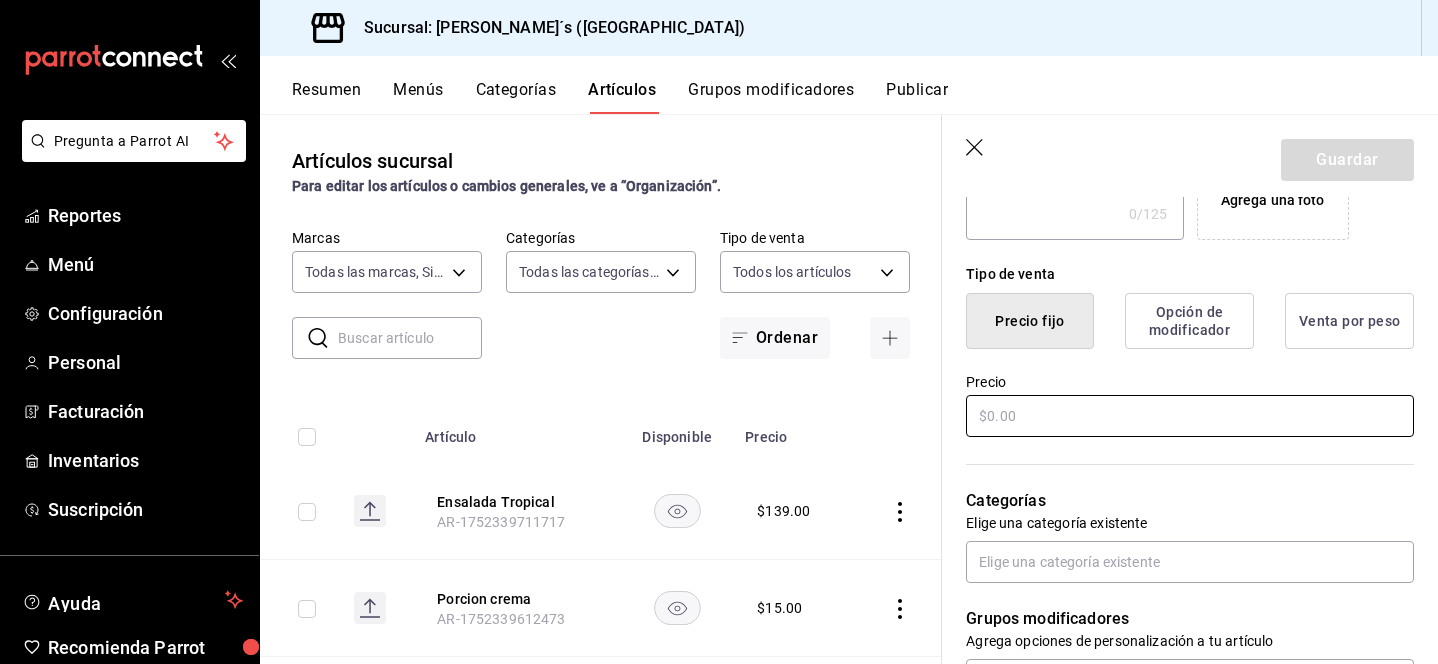 type on "Extra pollo" 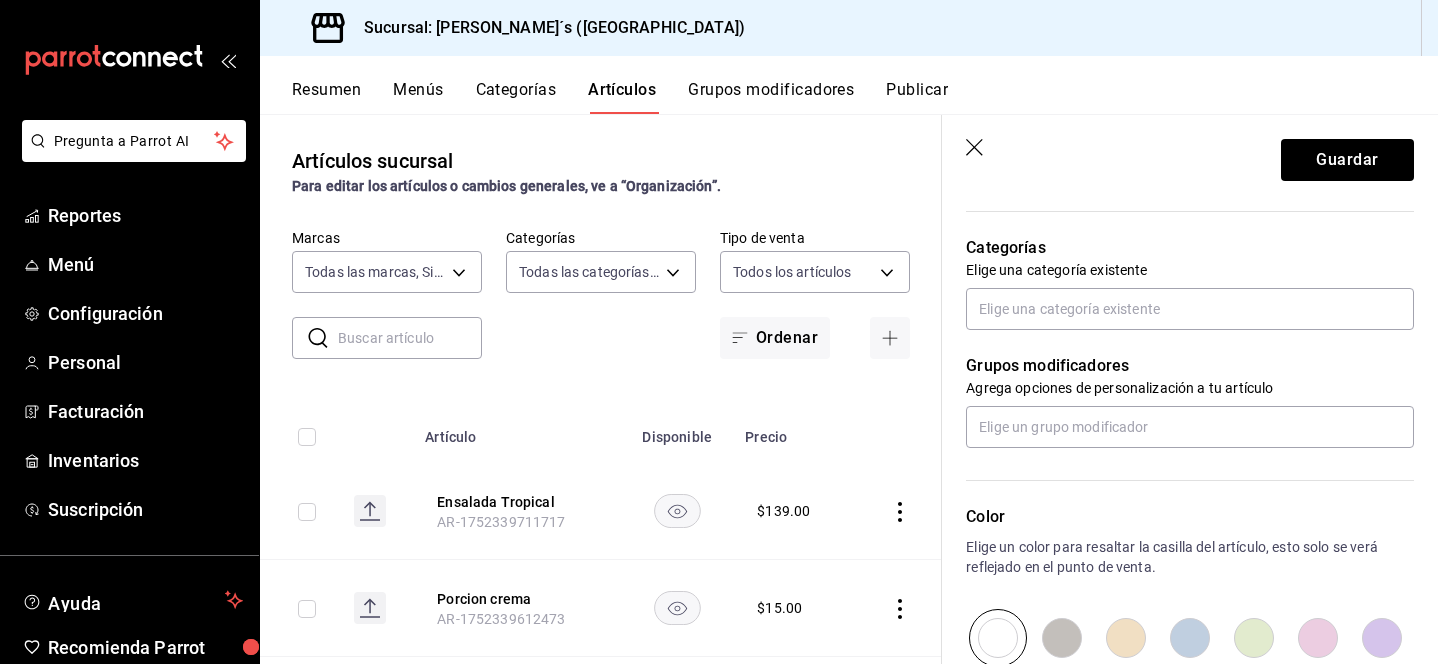 scroll, scrollTop: 679, scrollLeft: 0, axis: vertical 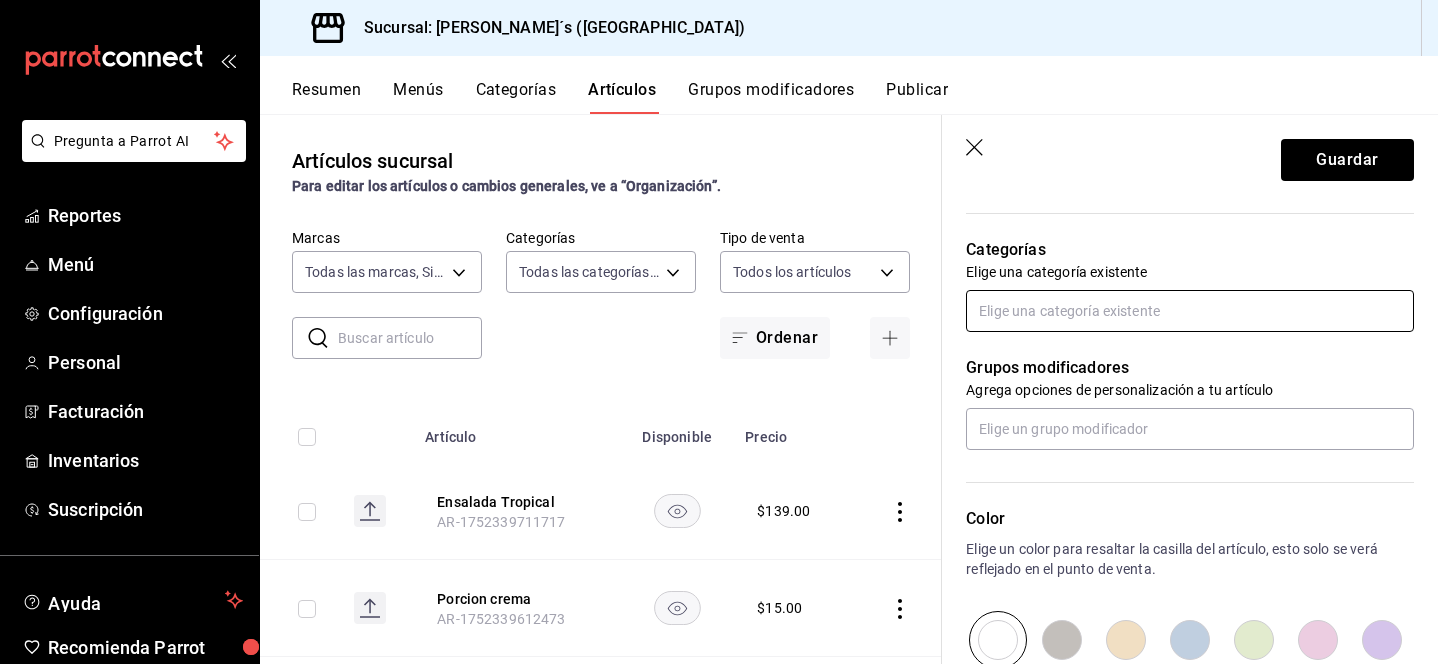 type on "$29.00" 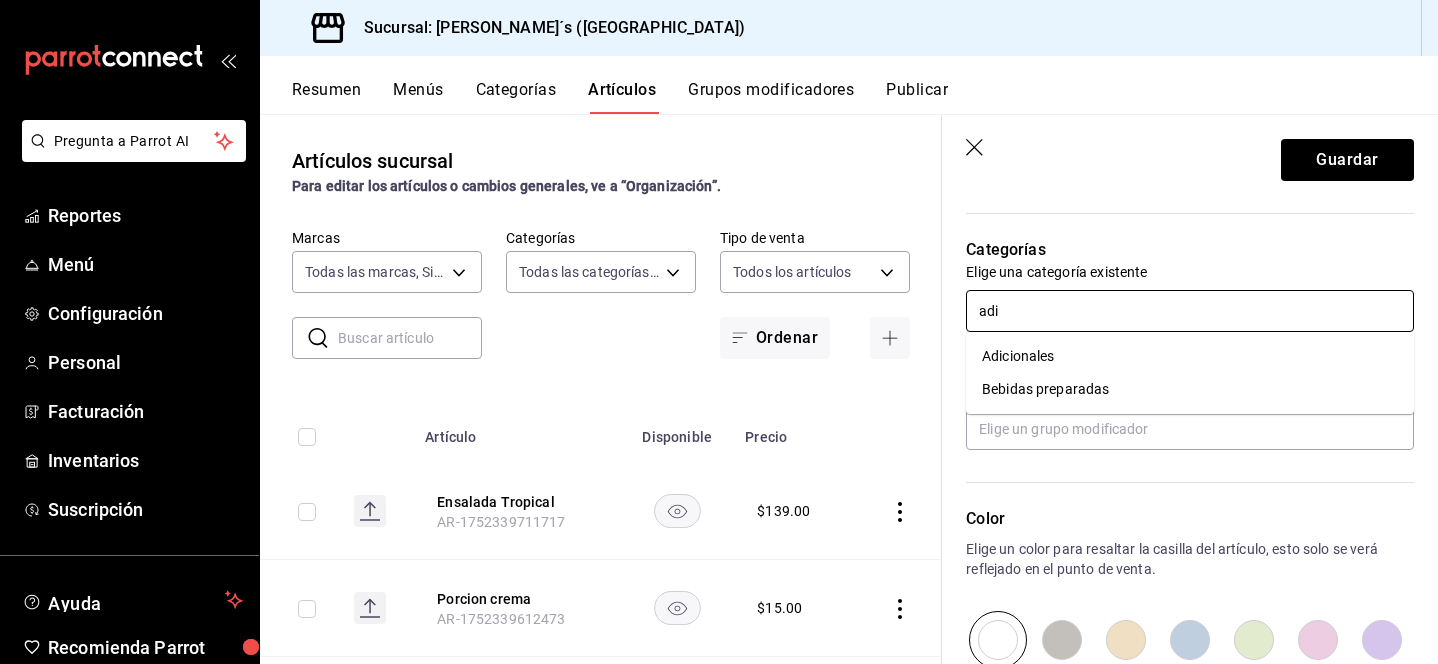 type on "adic" 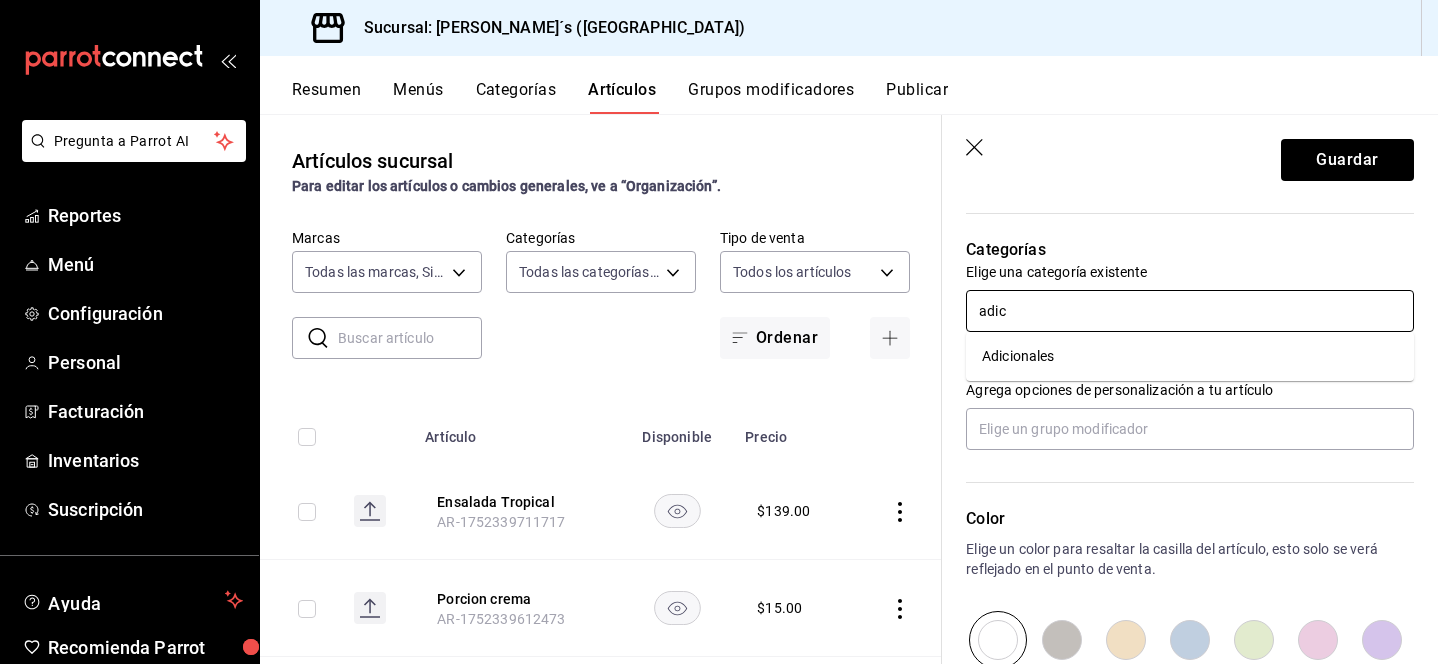 click on "Adicionales" at bounding box center (1190, 356) 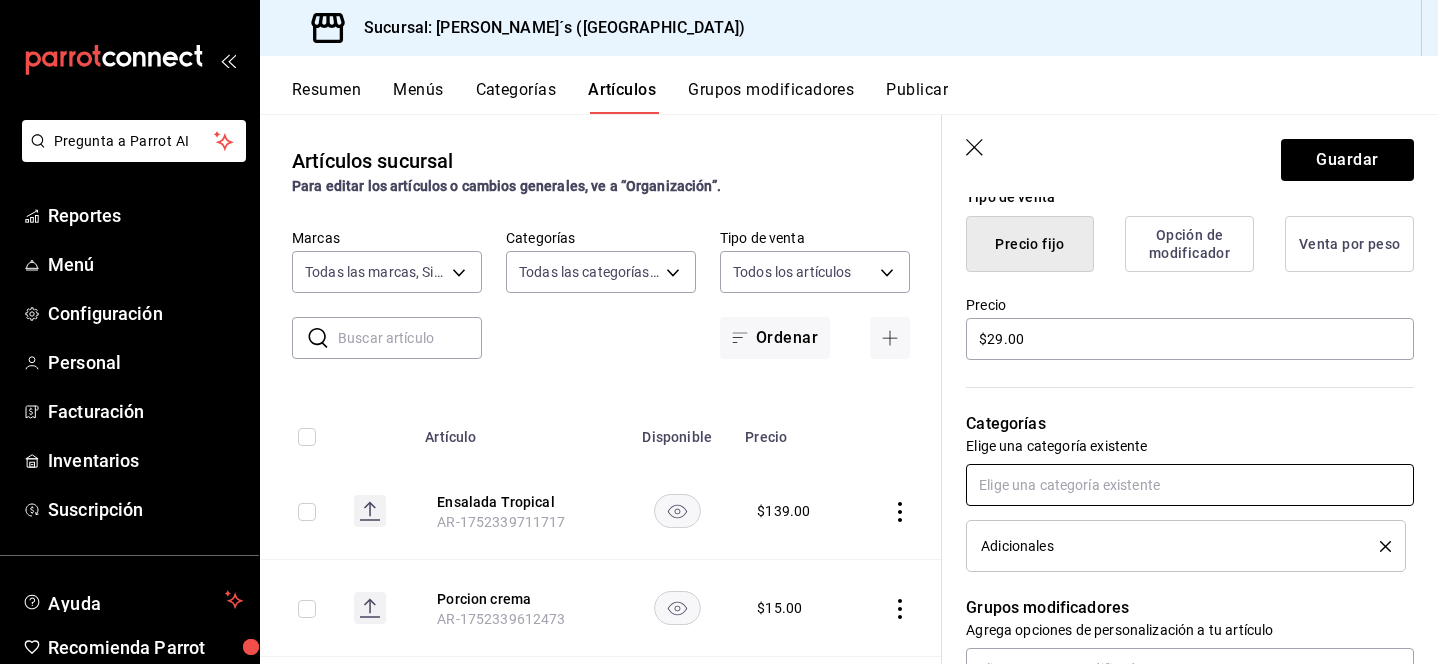 scroll, scrollTop: 489, scrollLeft: 0, axis: vertical 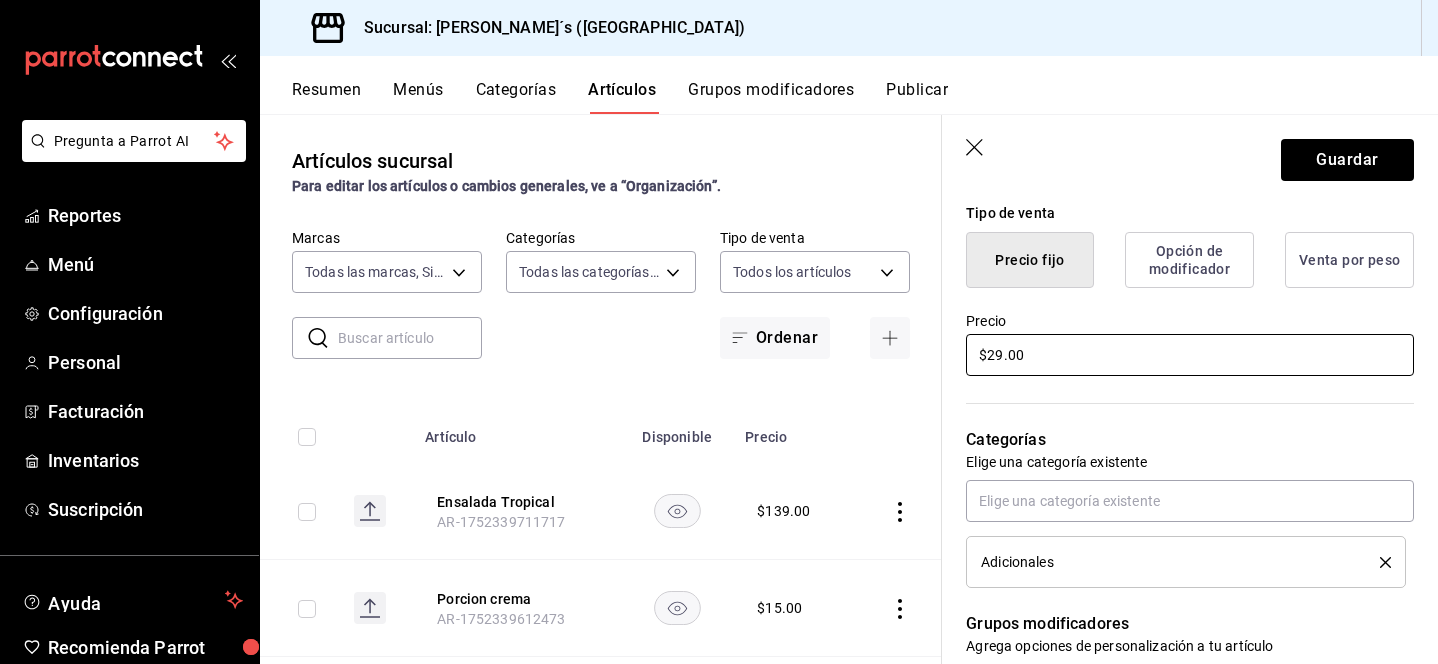click on "$29.00" at bounding box center [1190, 355] 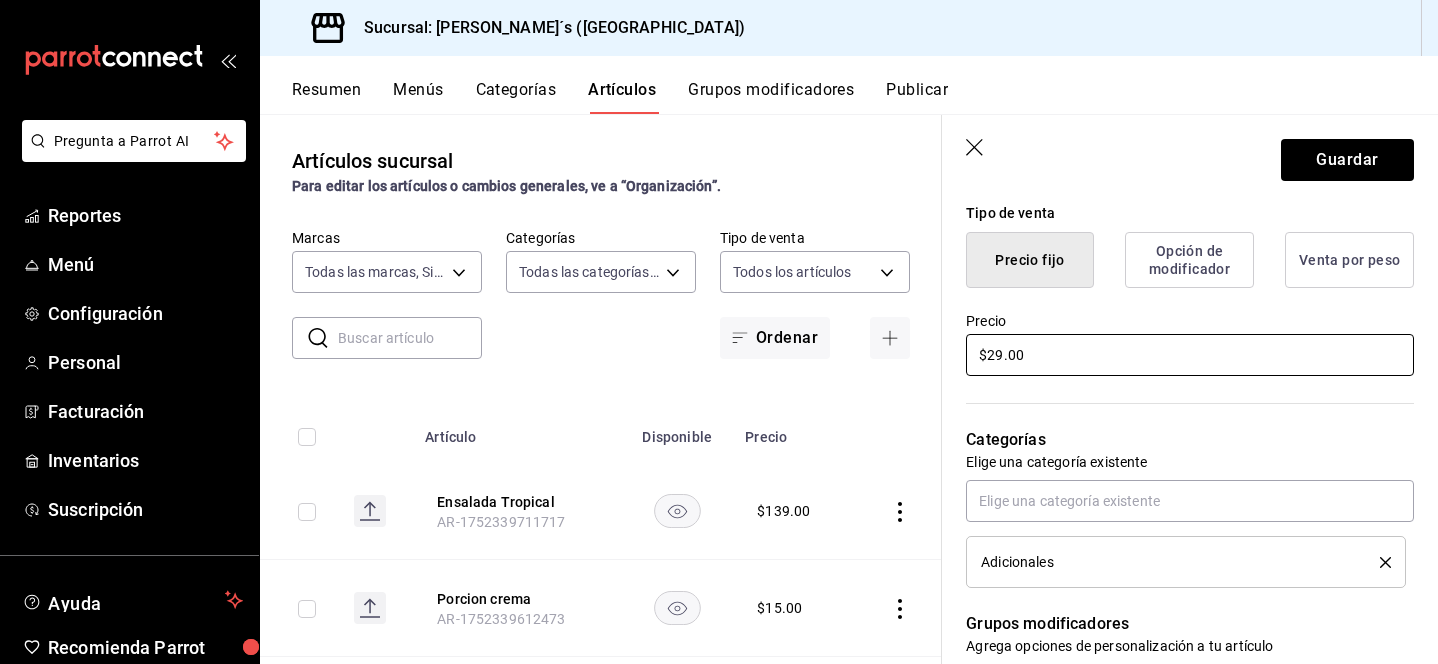 type on "$2.00" 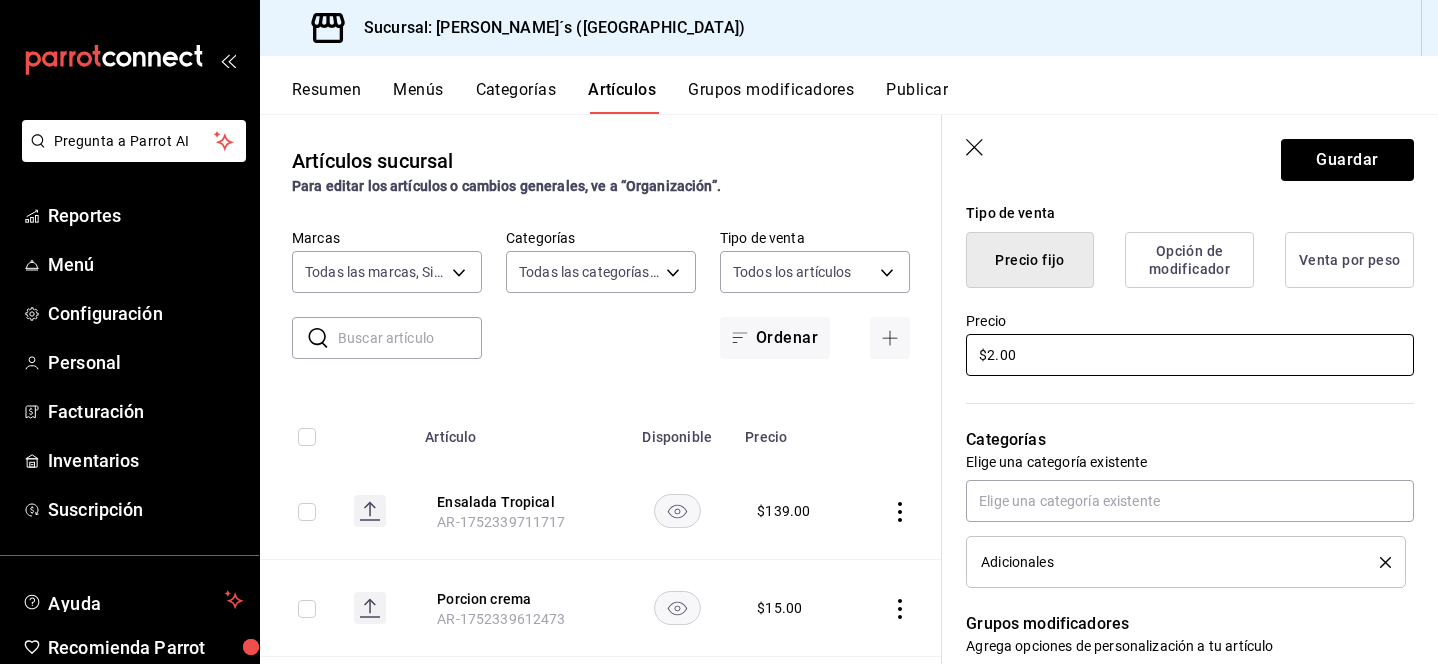 type on "$29.00" 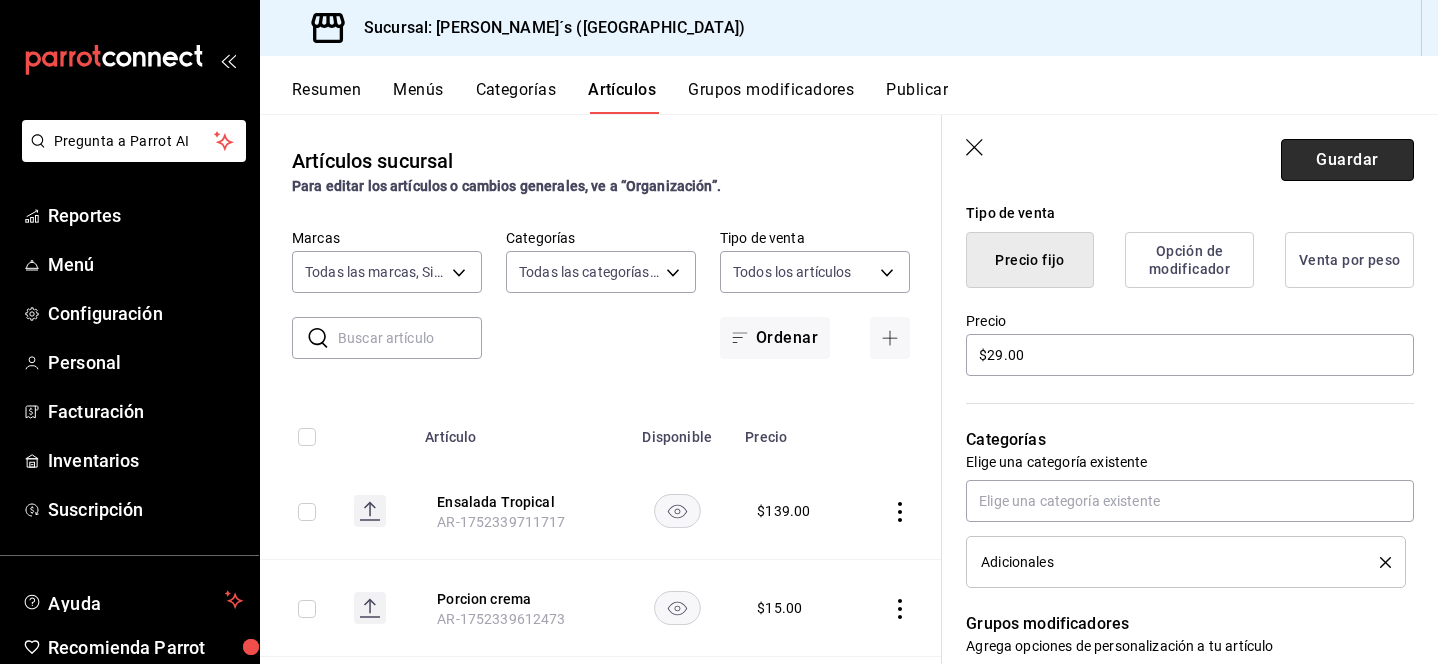 click on "Guardar" at bounding box center [1347, 160] 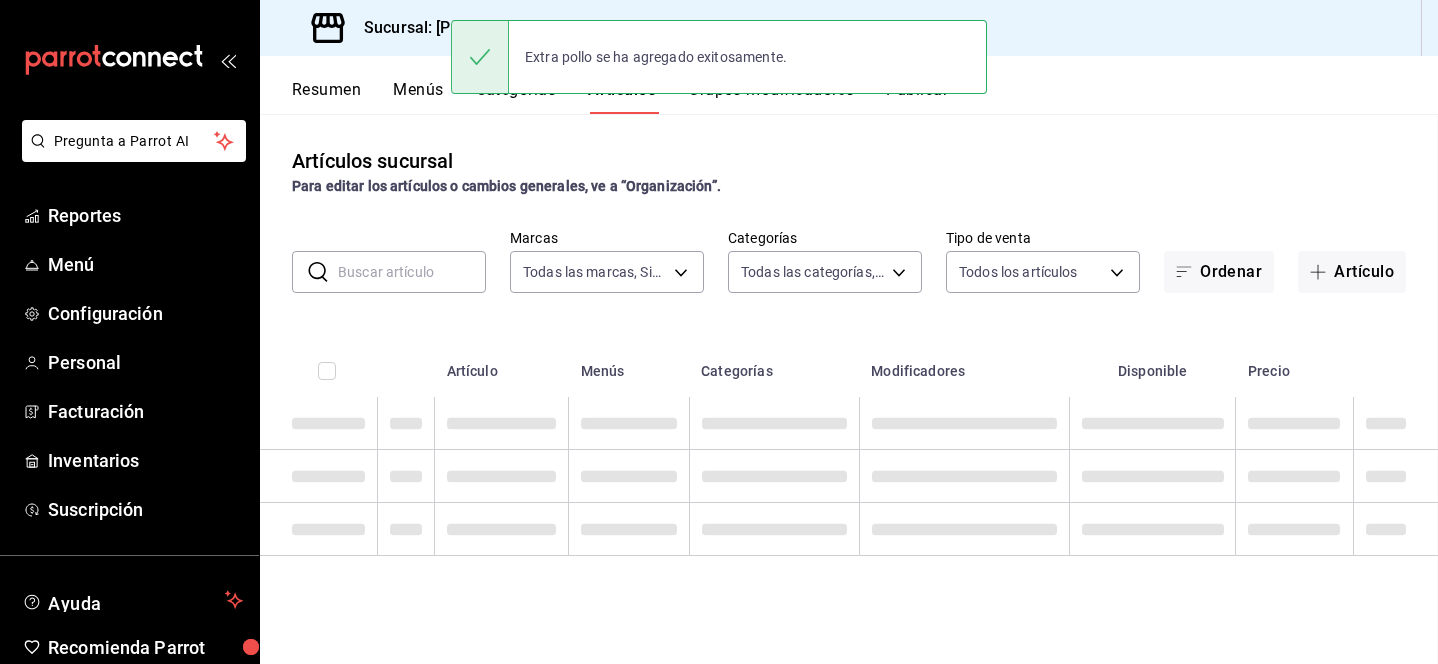 scroll, scrollTop: 0, scrollLeft: 0, axis: both 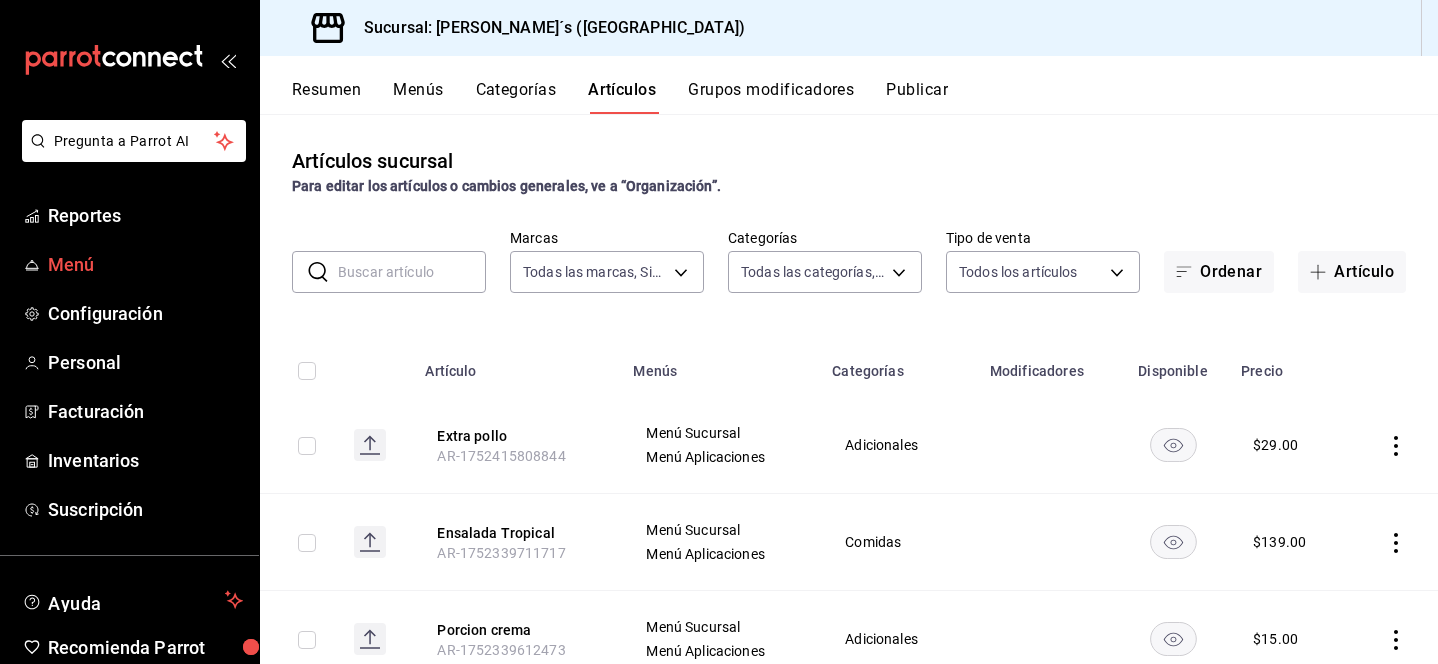 click on "Menú" at bounding box center [145, 264] 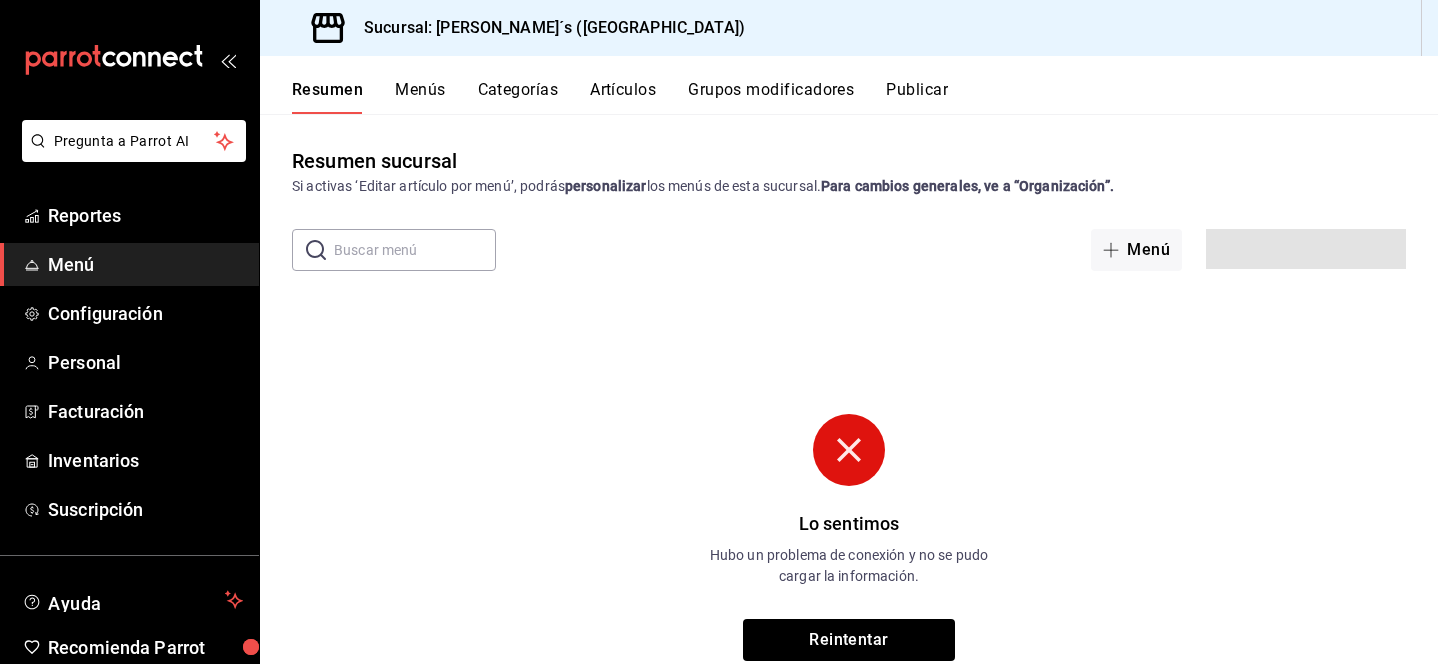 click on "Lo sentimos Hubo un problema de conexión y no se pudo cargar la información. Reintentar" at bounding box center [849, 537] 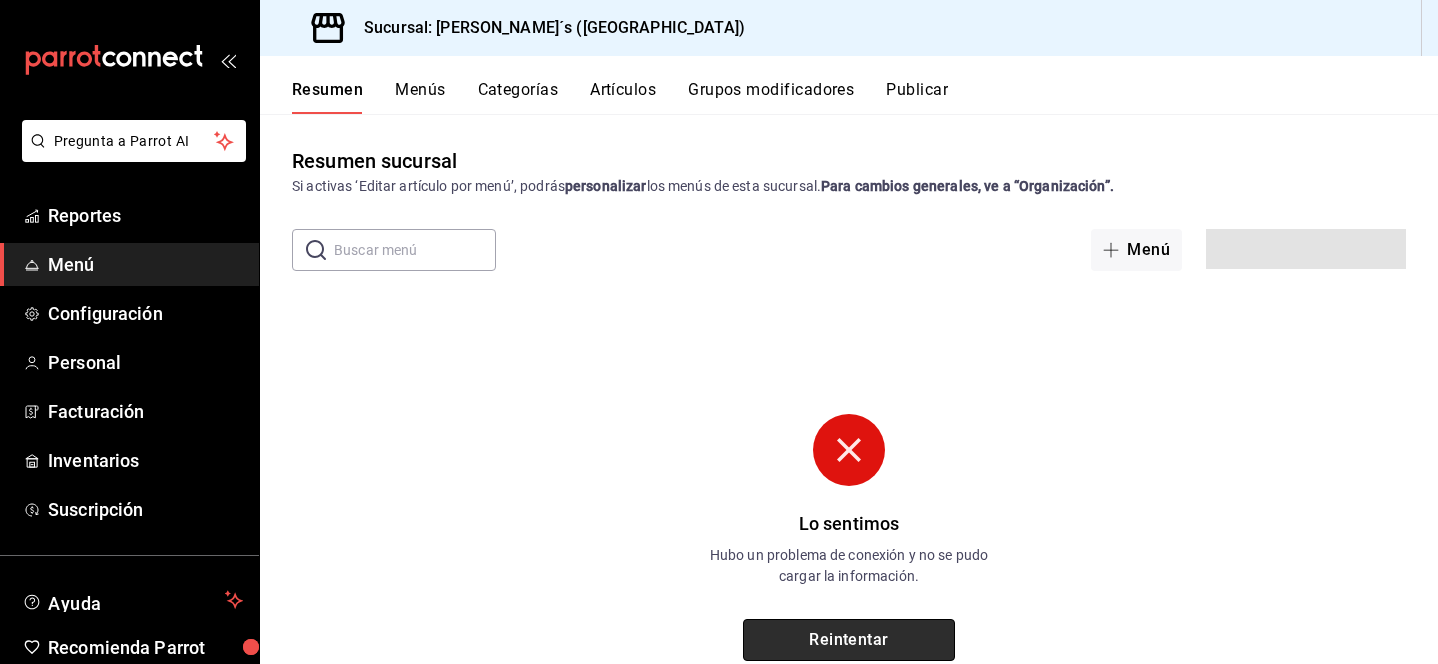 click on "Reintentar" at bounding box center (849, 640) 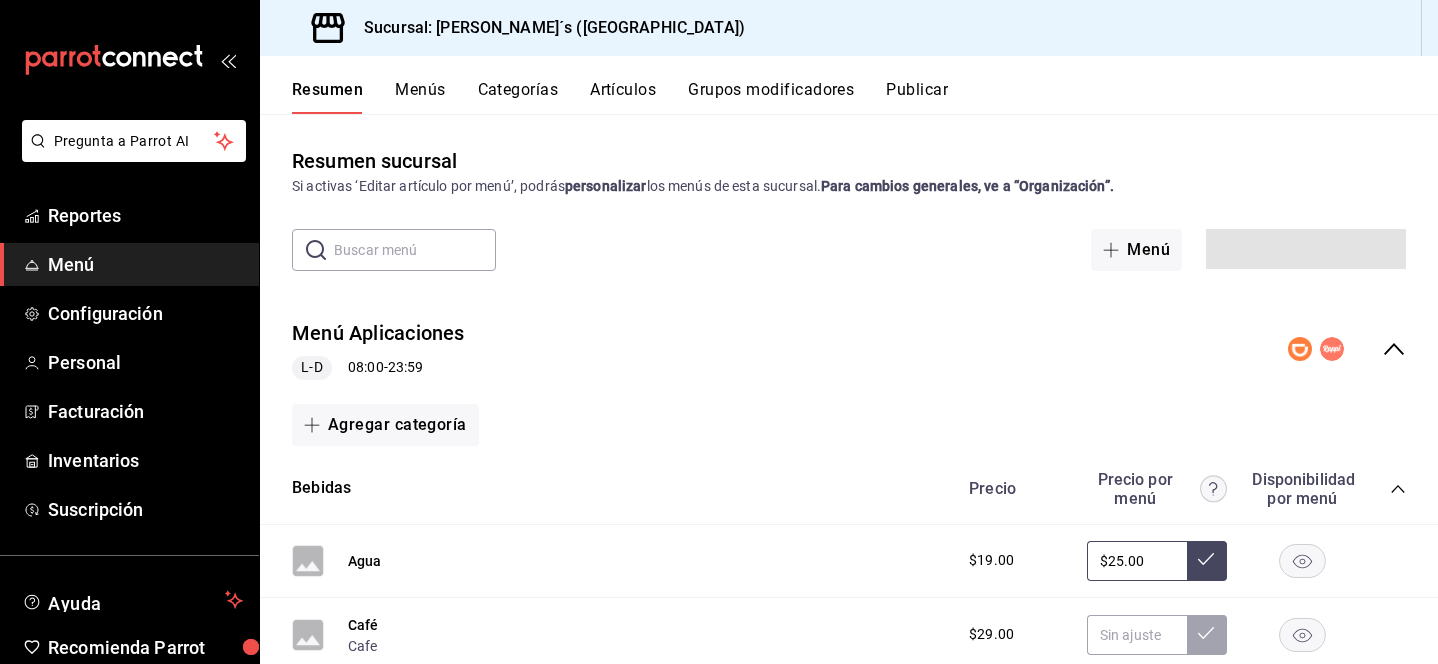 click 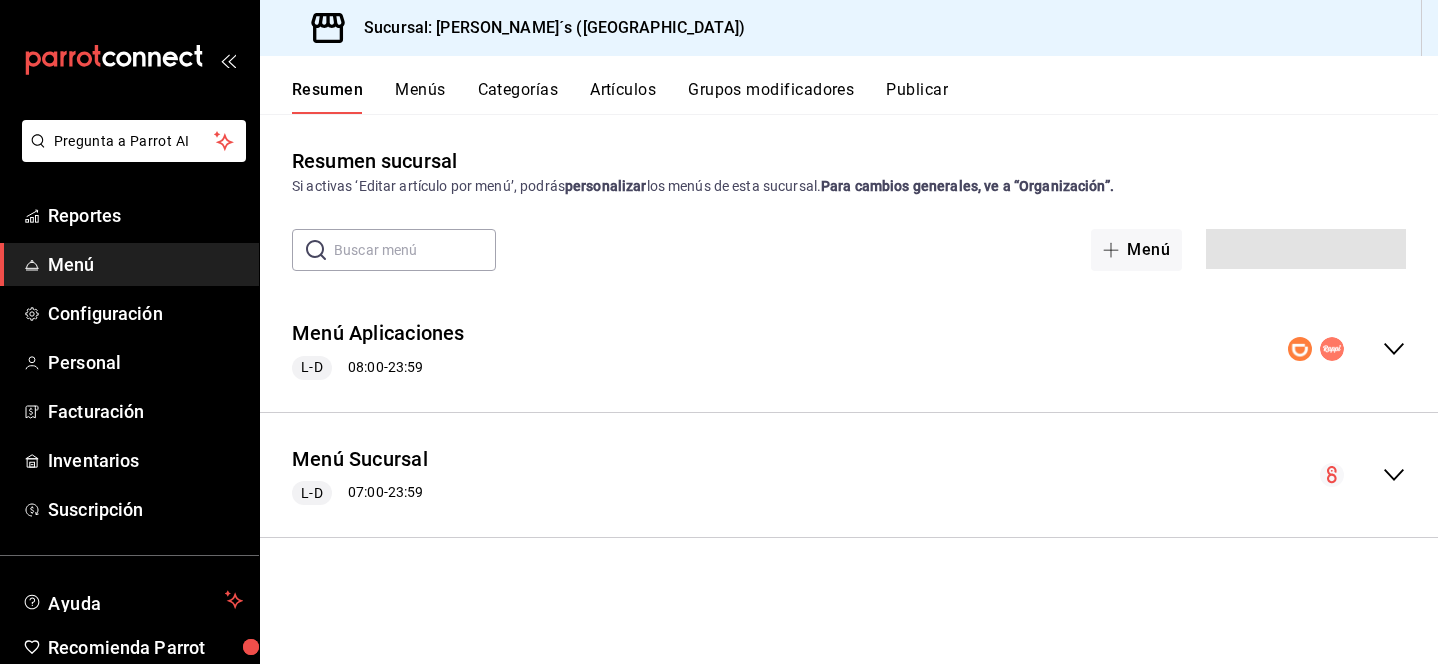 click on "Menú Aplicaciones L-D 08:00  -  23:59 Agregar categoría Bebidas Precio Precio por menú   Disponibilidad por menú Agua $19.00 $25.00 Café Cafe $29.00 Refresco plástico $39.00 Refresco vidrio $29.00 Topochico $39.00 Jugo infantil $16.00 Fuze Tea $29.00 Agregar artículo Bebidas preparadas Precio Precio por menú   Disponibilidad por menú Aguas de sabor Tipos aguas de sabor $39.00 Licuado Licuados $49.00 Jugo de Naranja $39.00 Malteada Opcion malteada $59.00 Chocolate con leche $49.00 Jugo verde $39.00 Vaso de leche $15.00 Agregar artículo Burritos Precio Precio por menú   Disponibilidad por menú Agregar artículo Comidas Precio Precio por menú   Disponibilidad por menú Agregar artículo Desayunos Precio Precio por menú   Disponibilidad por menú Agregar artículo Hotcakes Precio Precio por menú   Disponibilidad por menú Agregar artículo Kids [PERSON_NAME] por menú   Disponibilidad por menú Agregar artículo Tacos [PERSON_NAME] por menú   Disponibilidad por menú Agregar artículo Adicionales" at bounding box center (849, 350) 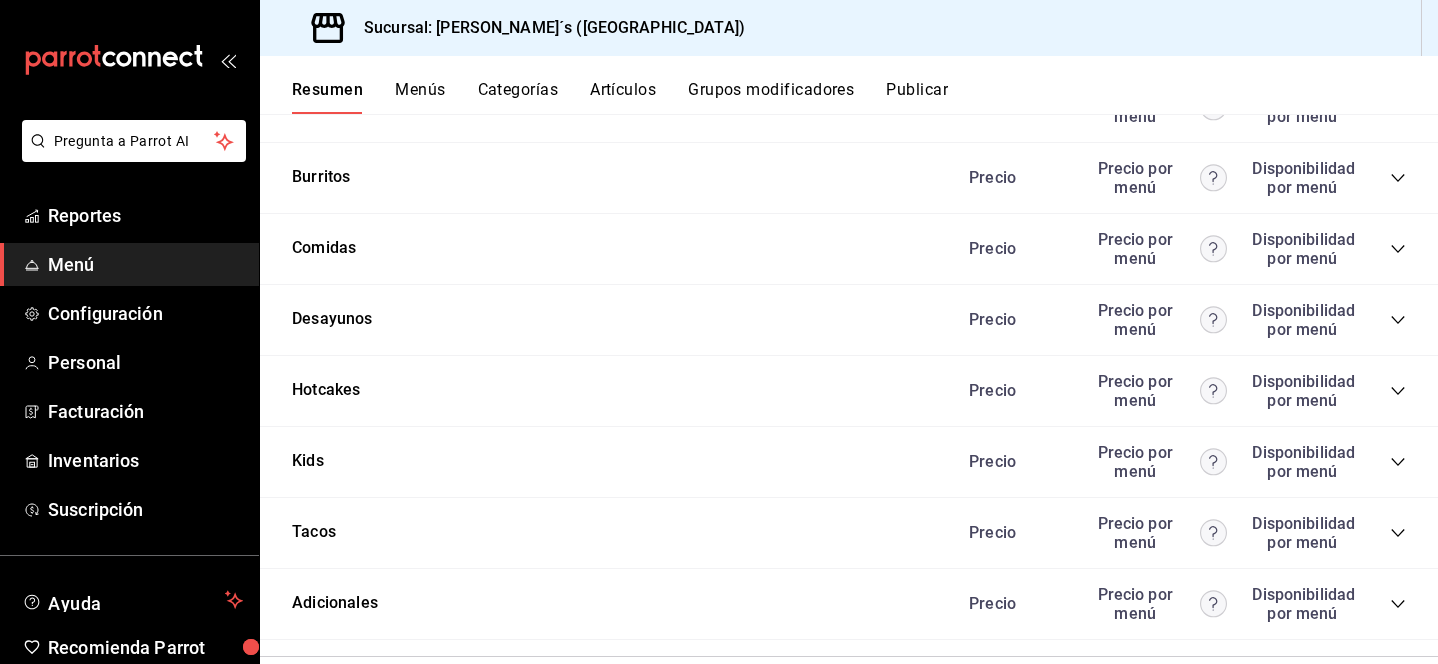 scroll, scrollTop: 1596, scrollLeft: 0, axis: vertical 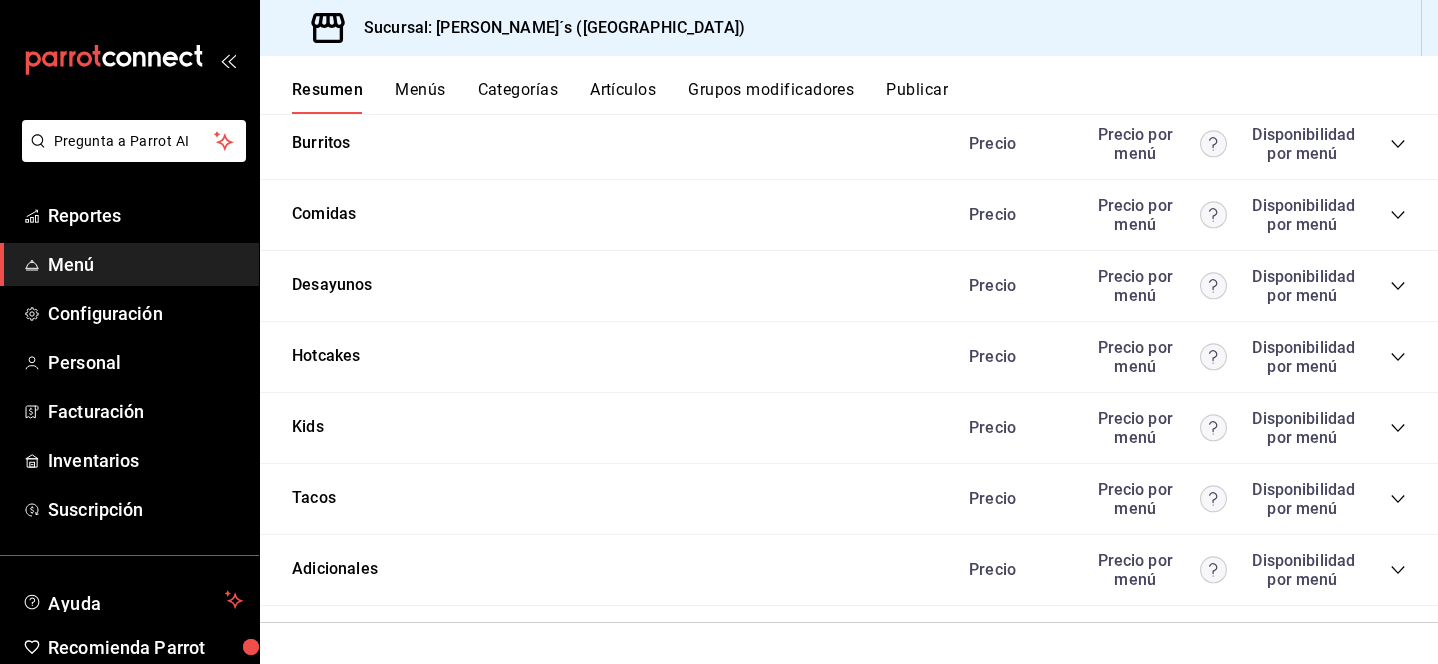 click 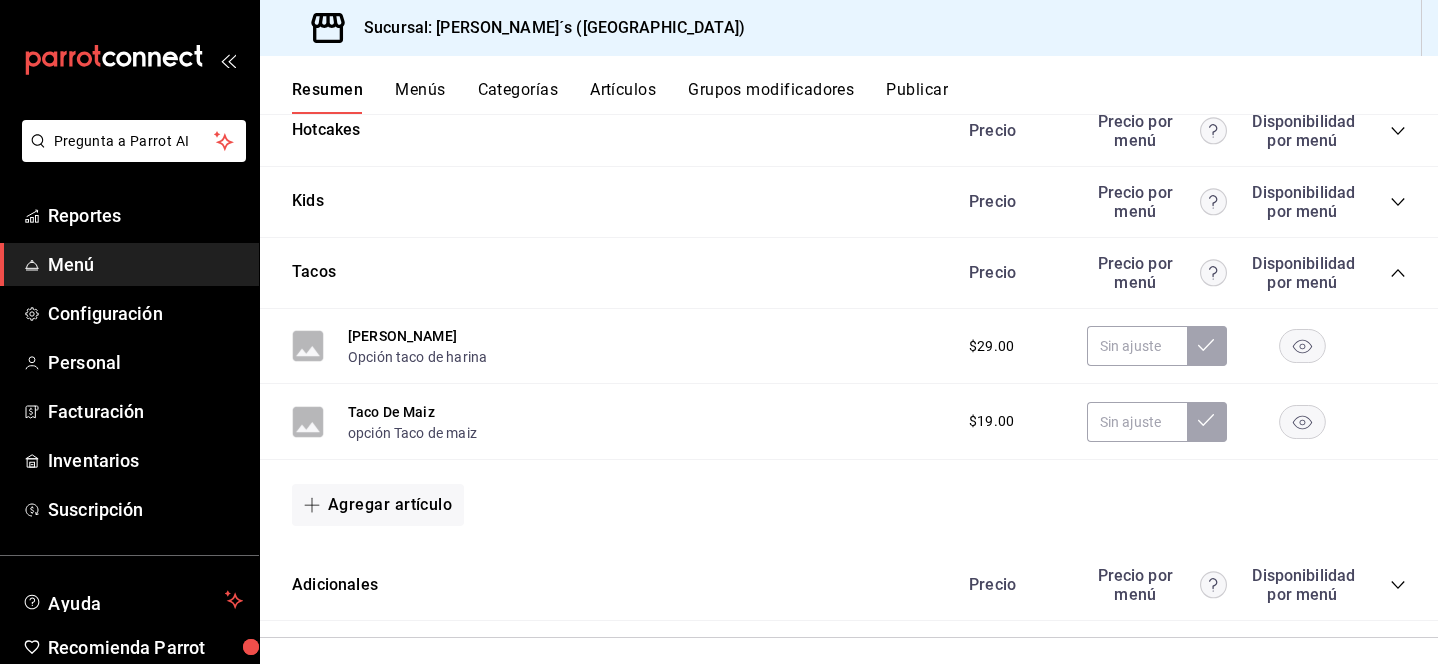 scroll, scrollTop: 1837, scrollLeft: 0, axis: vertical 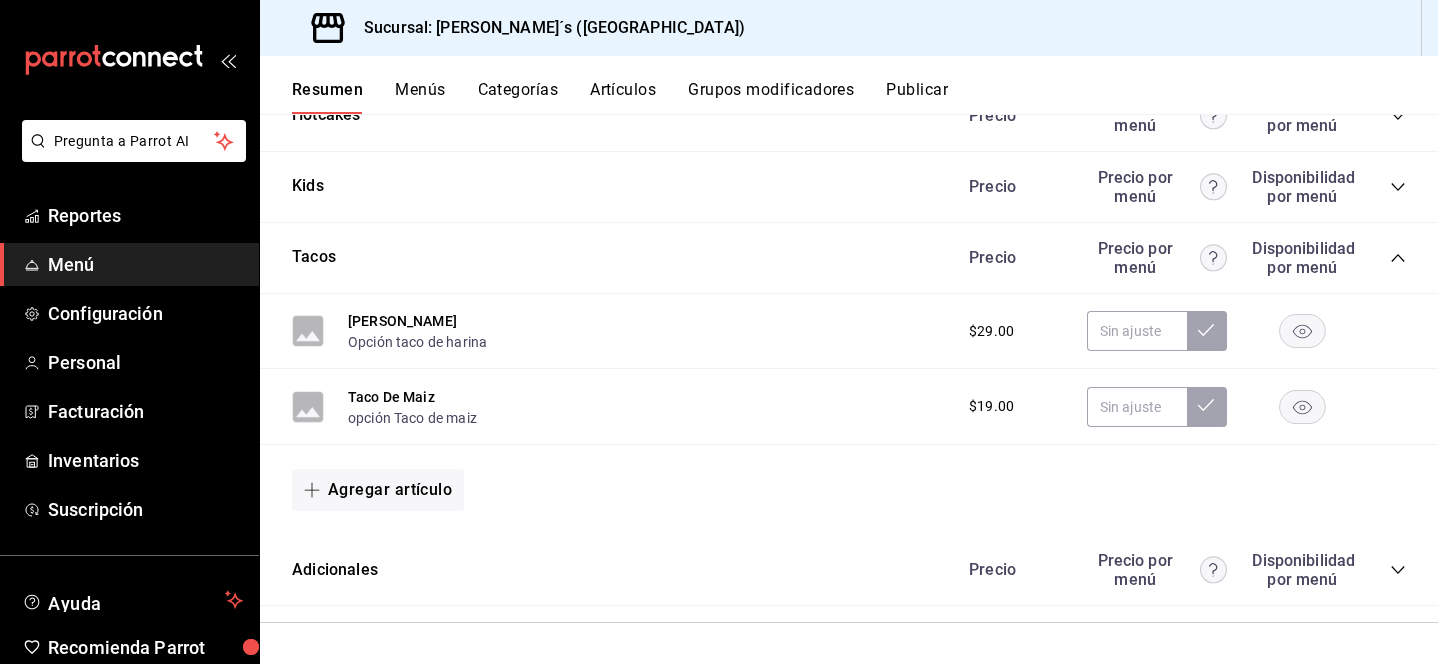 click 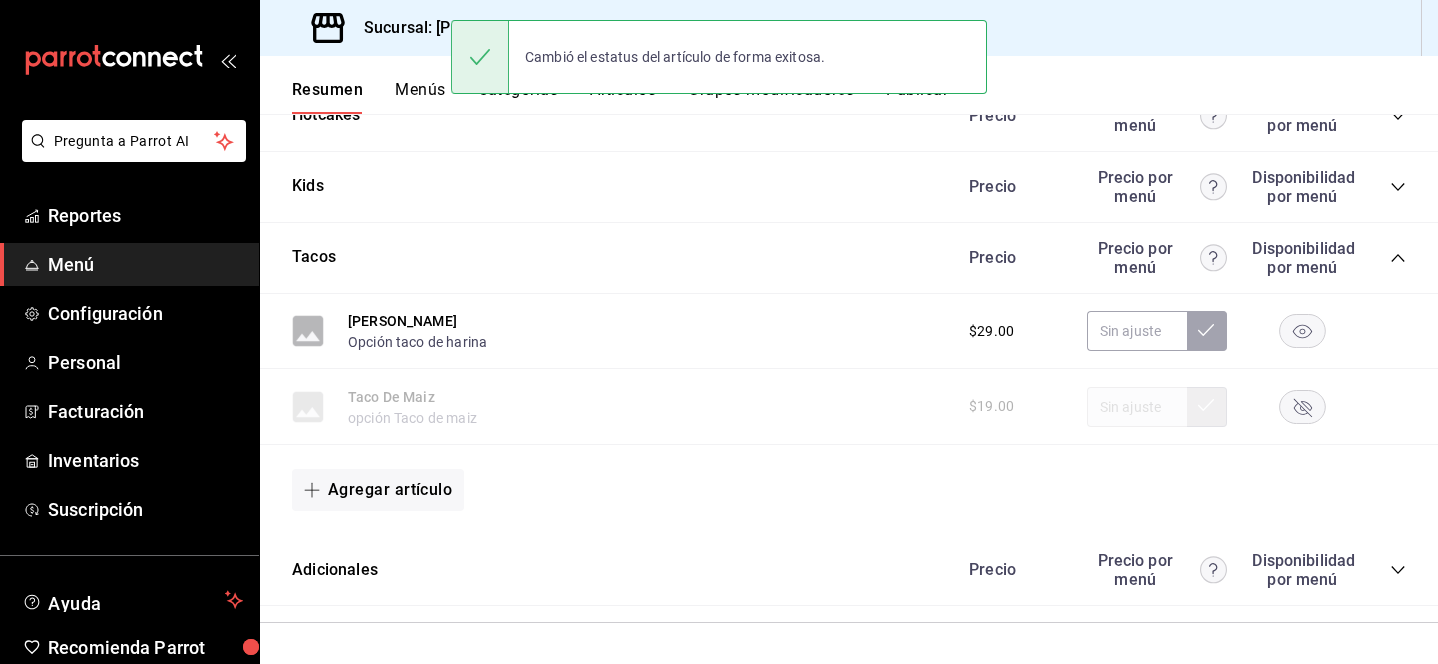 click 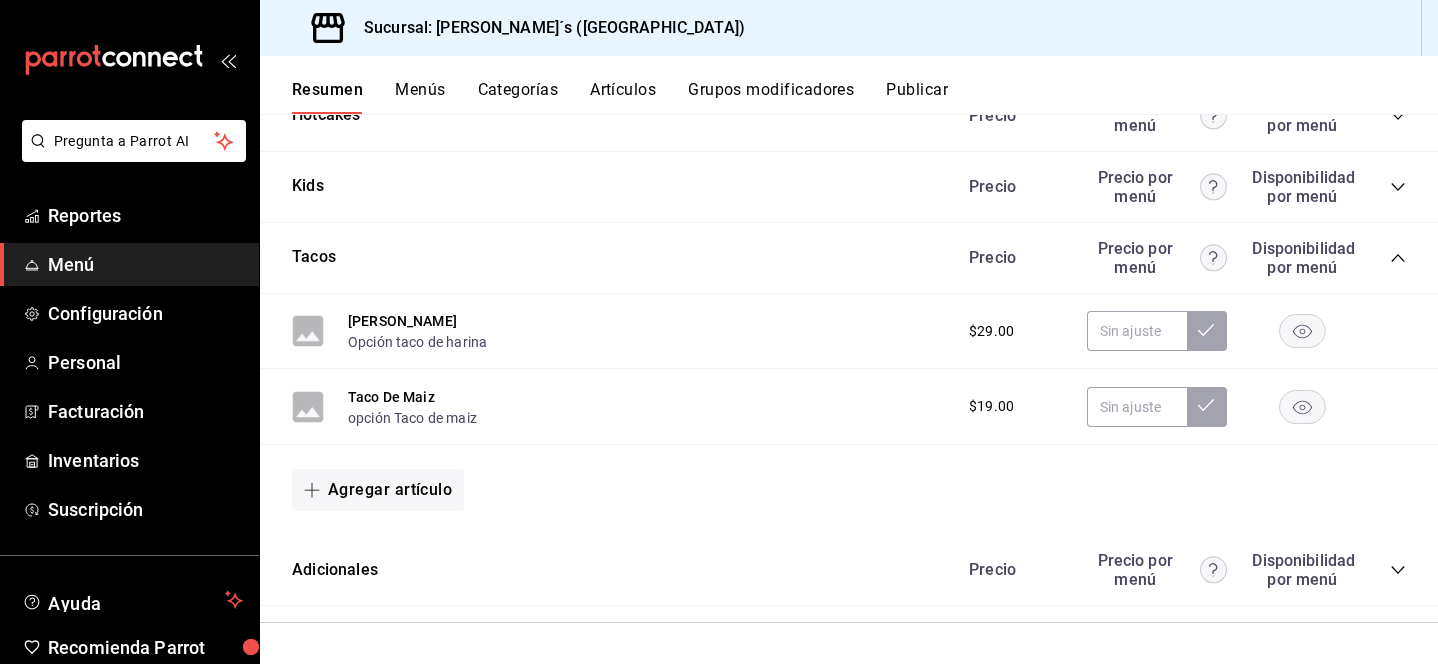 click on "Grupos modificadores" at bounding box center (771, 97) 